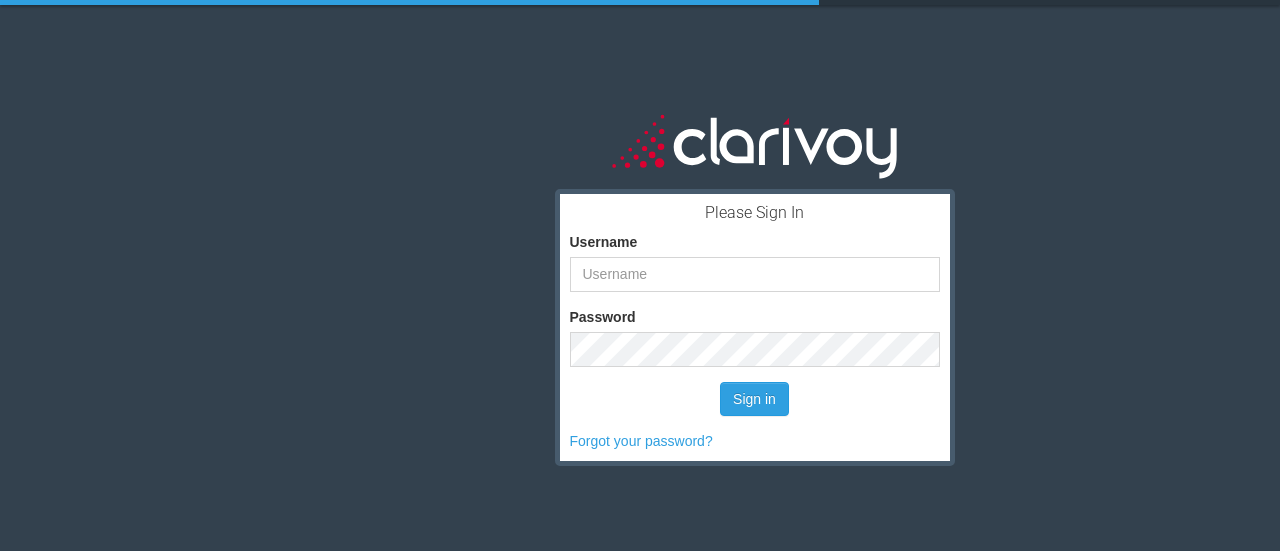 scroll, scrollTop: 0, scrollLeft: 0, axis: both 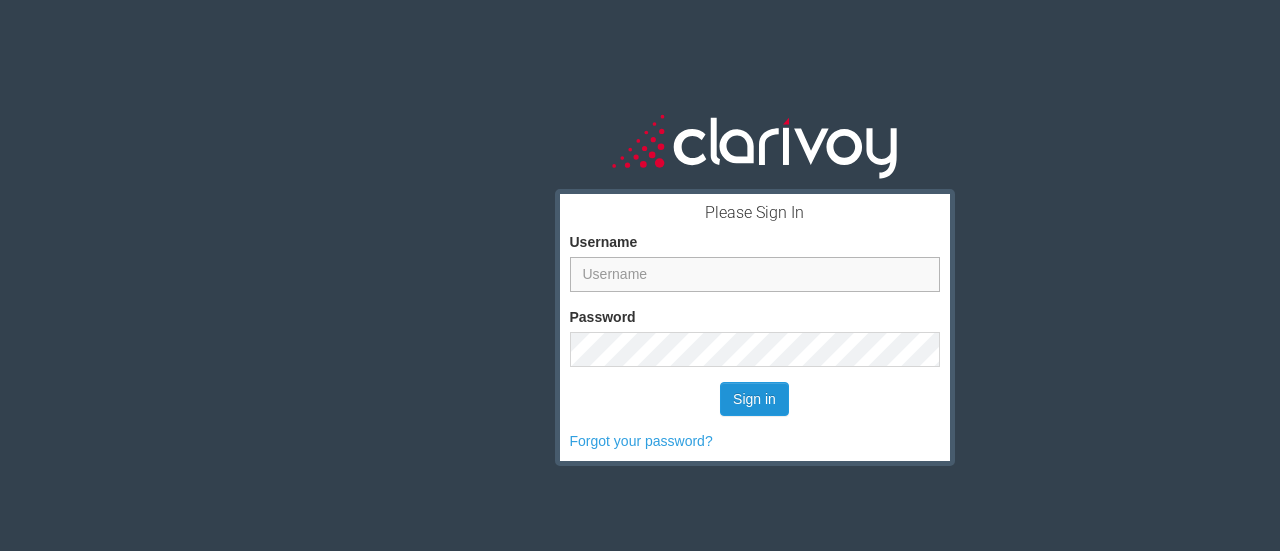 type on "ogonzalez" 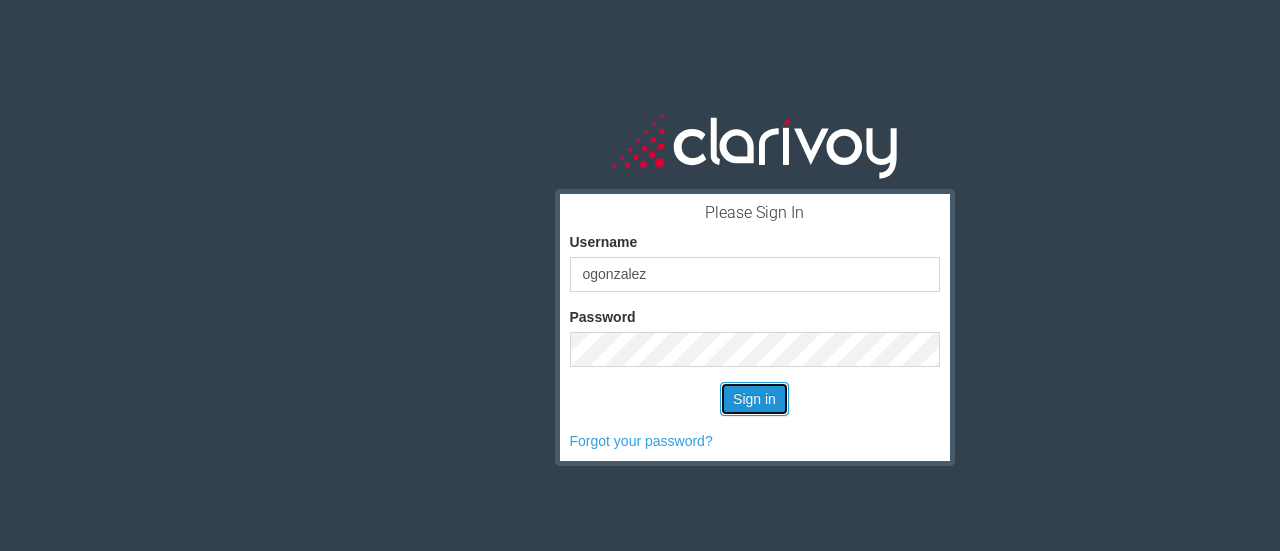 click on "Sign in" at bounding box center [754, 399] 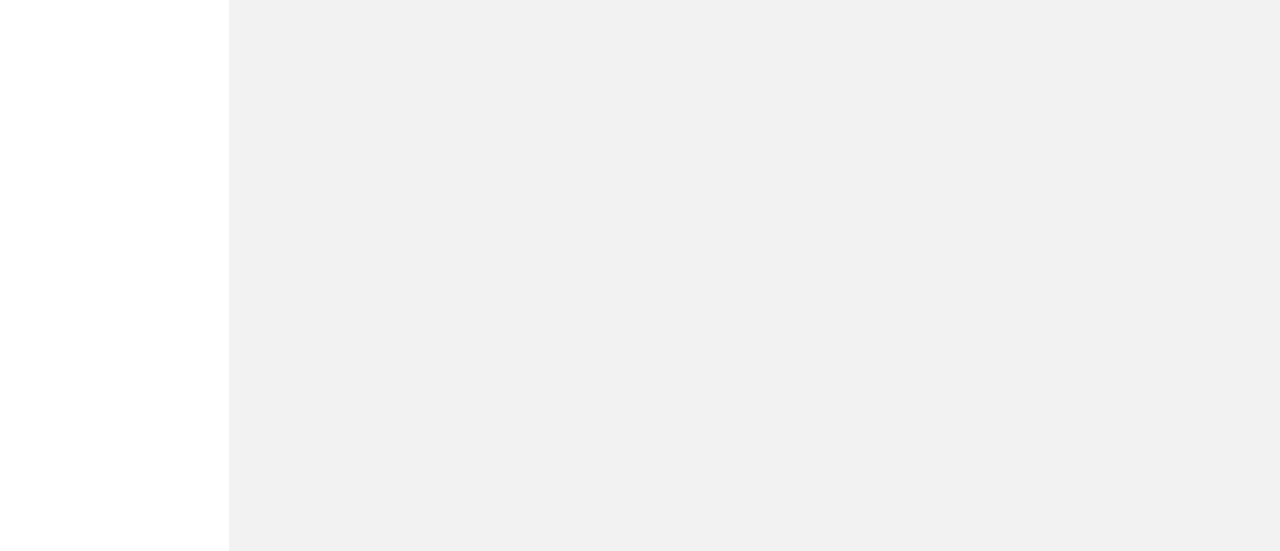 scroll, scrollTop: 0, scrollLeft: 0, axis: both 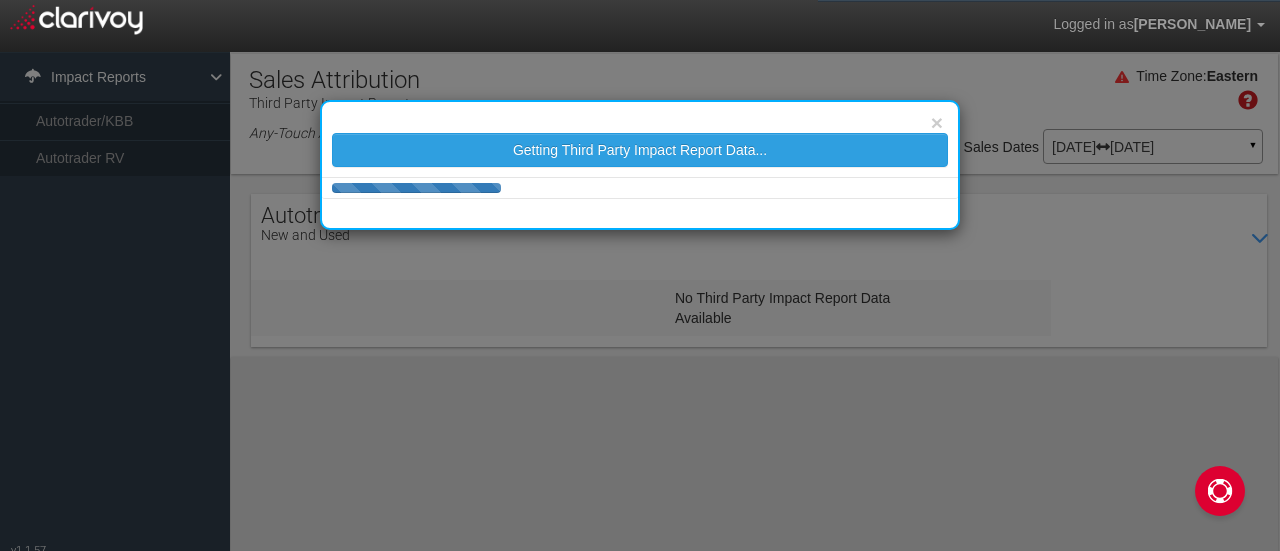 select on "25" 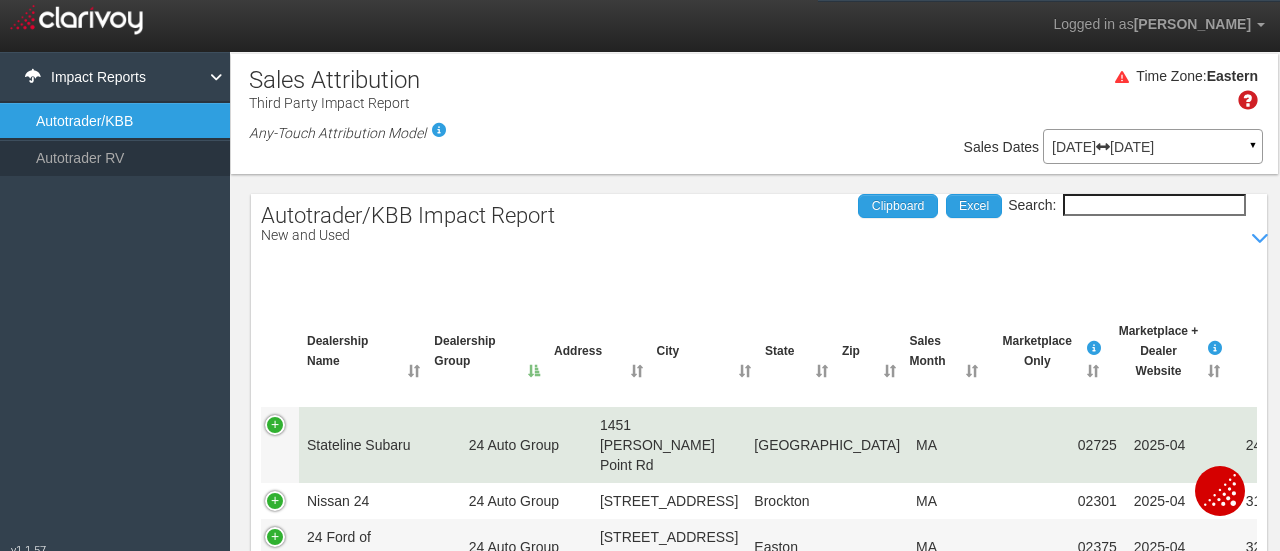 scroll, scrollTop: 47, scrollLeft: 0, axis: vertical 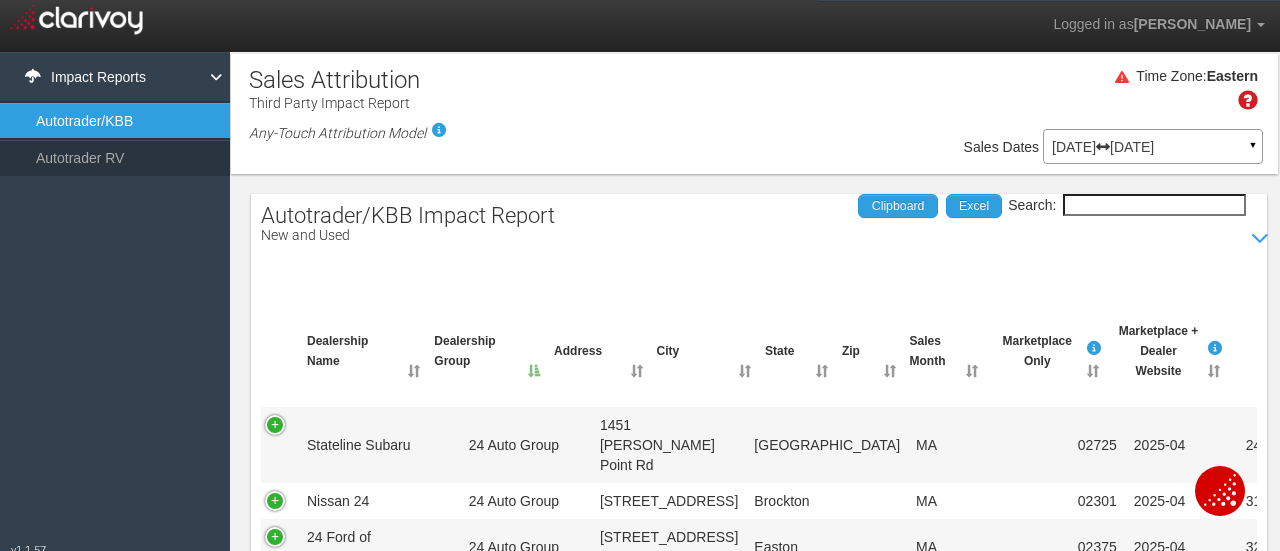 click on "[DATE]   [DATE]" at bounding box center (1153, 147) 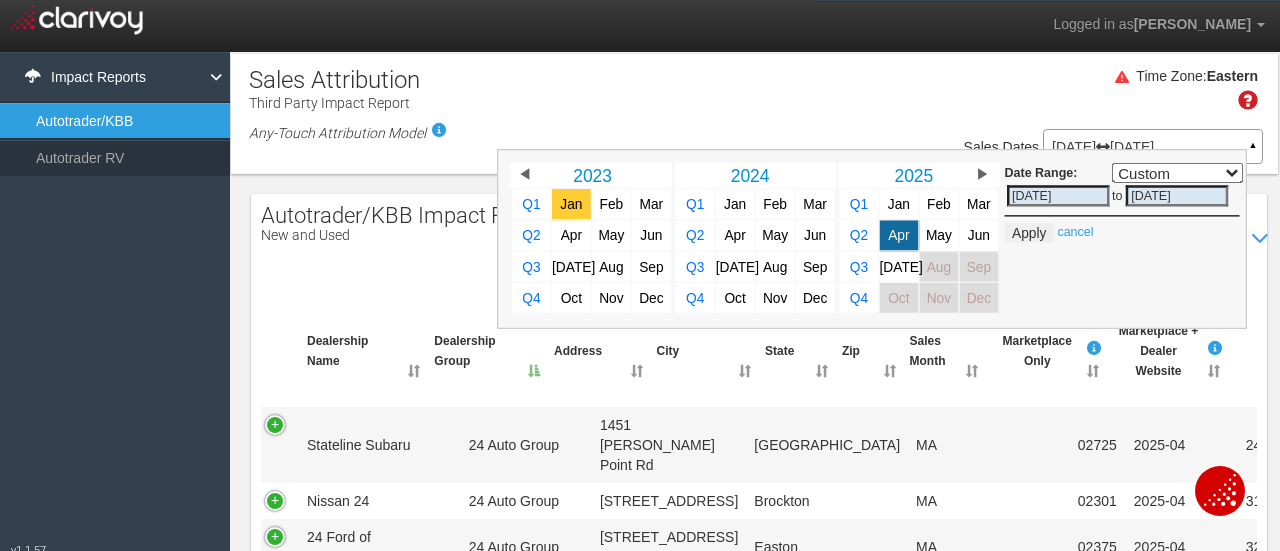 click on "Jan" at bounding box center [571, 203] 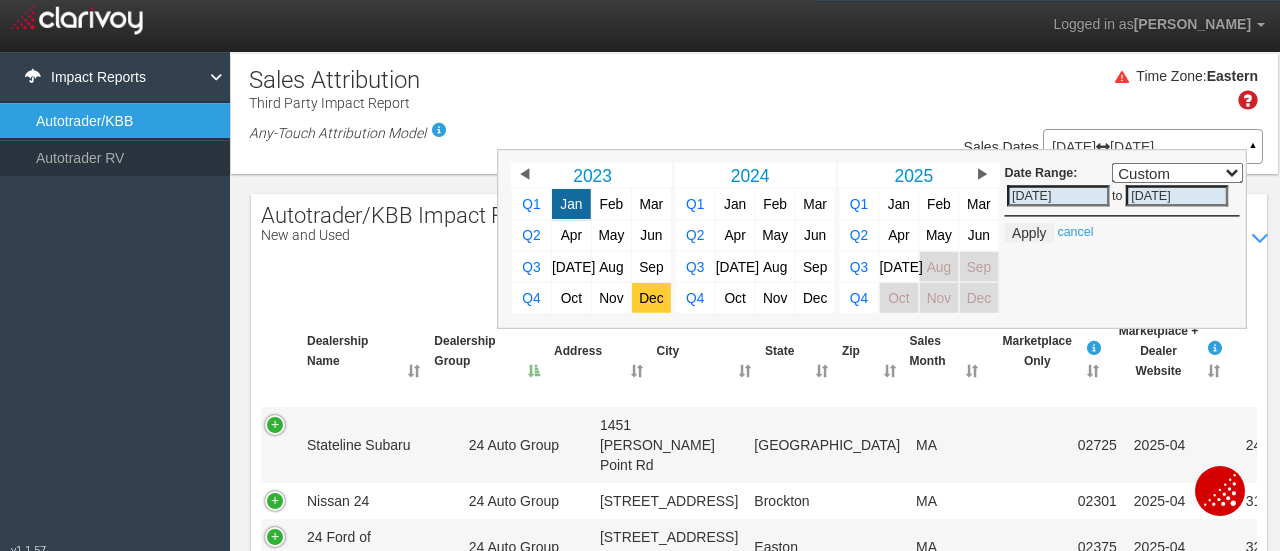 click on "Dec" at bounding box center [651, 297] 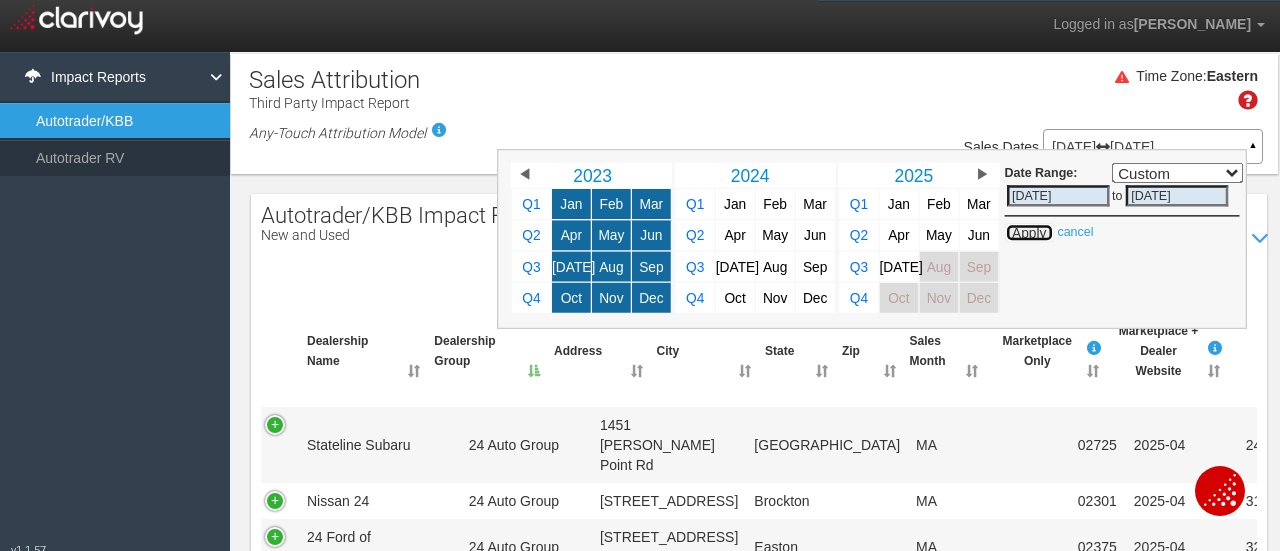 click on "Apply" at bounding box center [1028, 232] 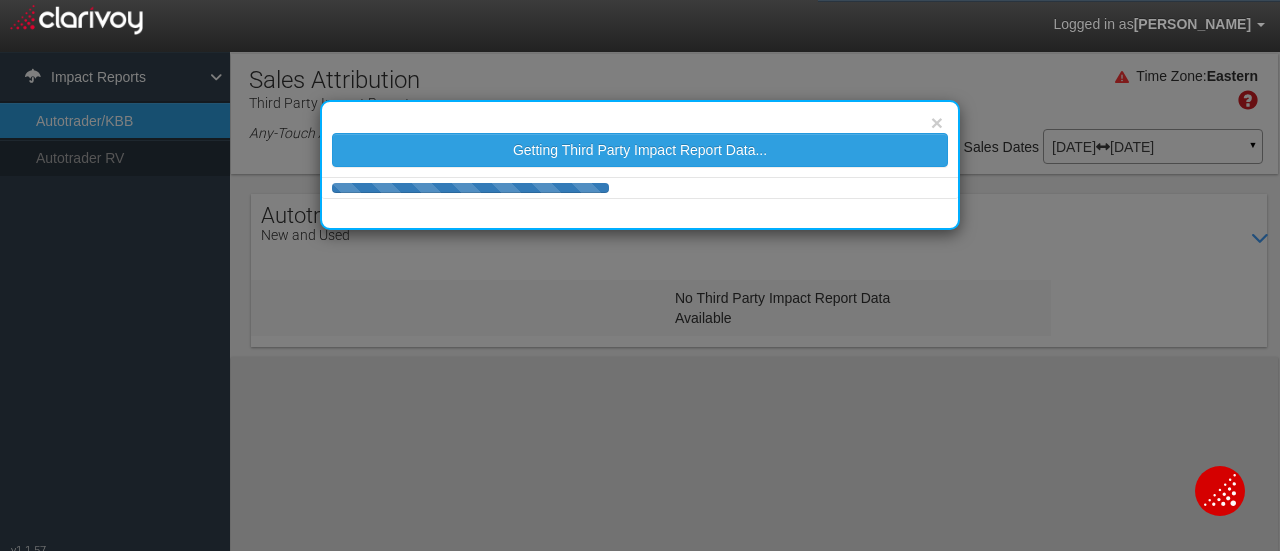 select on "25" 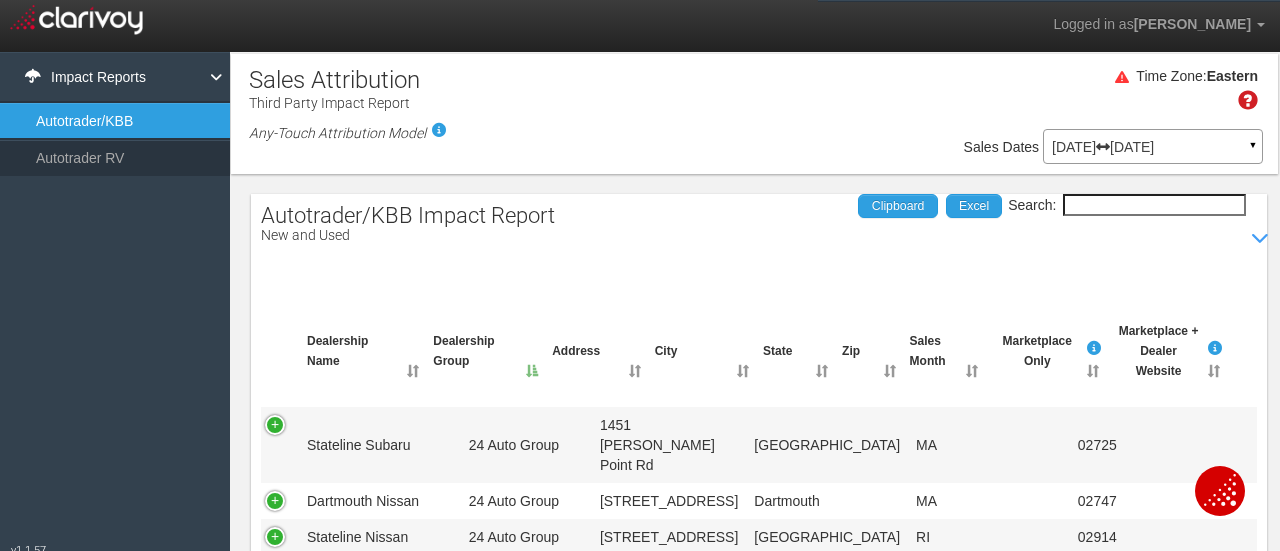 click on "Search:" at bounding box center (1154, 205) 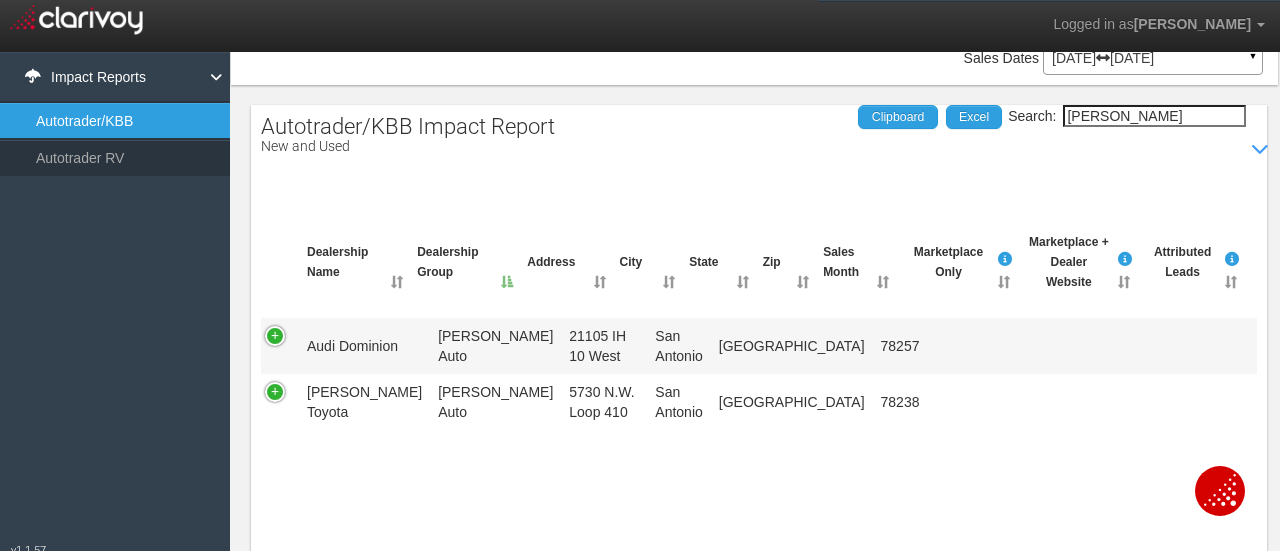 scroll, scrollTop: 162, scrollLeft: 0, axis: vertical 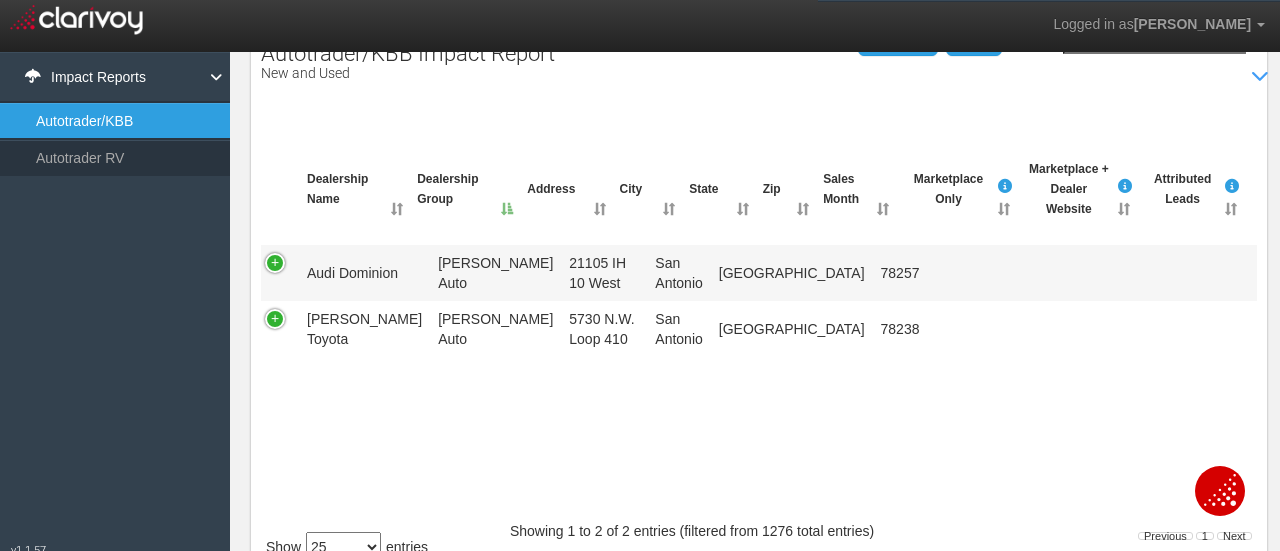 type on "[PERSON_NAME]" 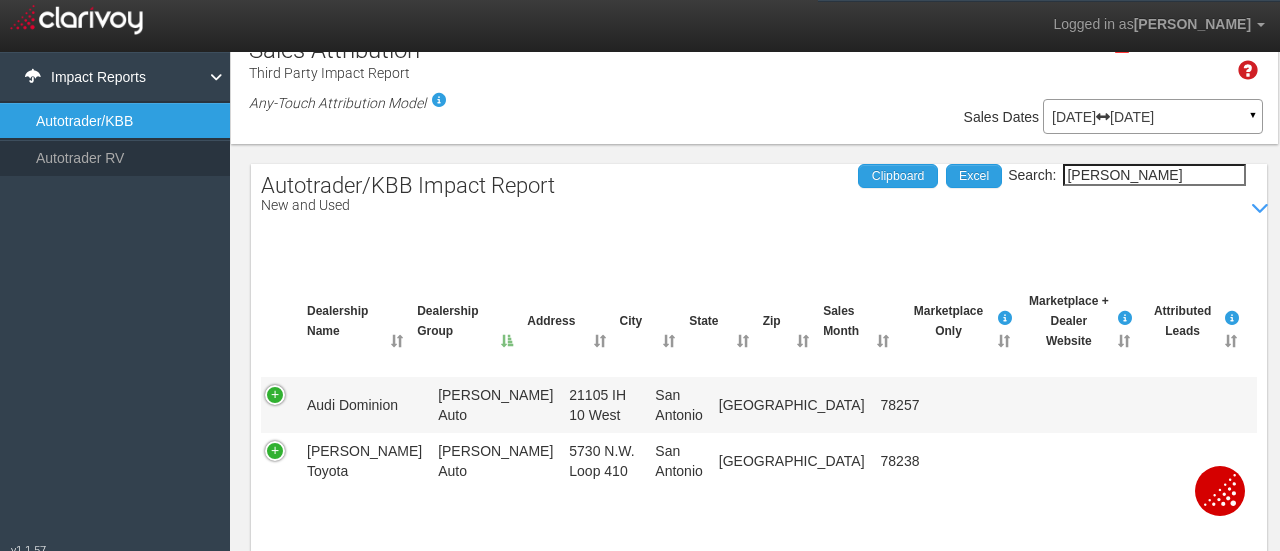 scroll, scrollTop: 0, scrollLeft: 0, axis: both 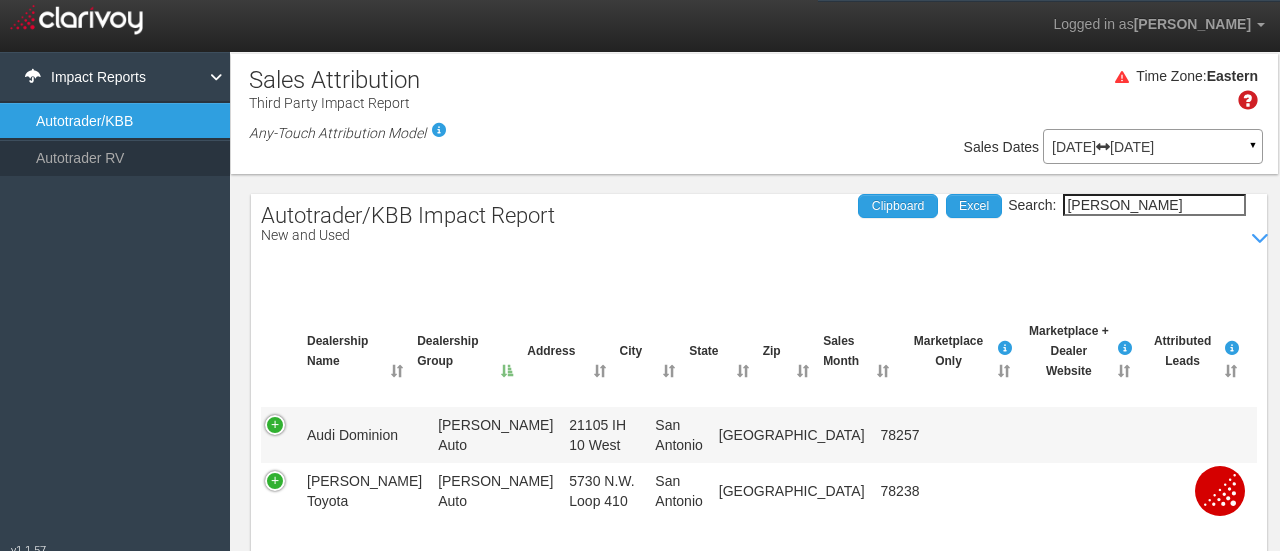 click on "[DATE]   [DATE]
▼" at bounding box center [1153, 146] 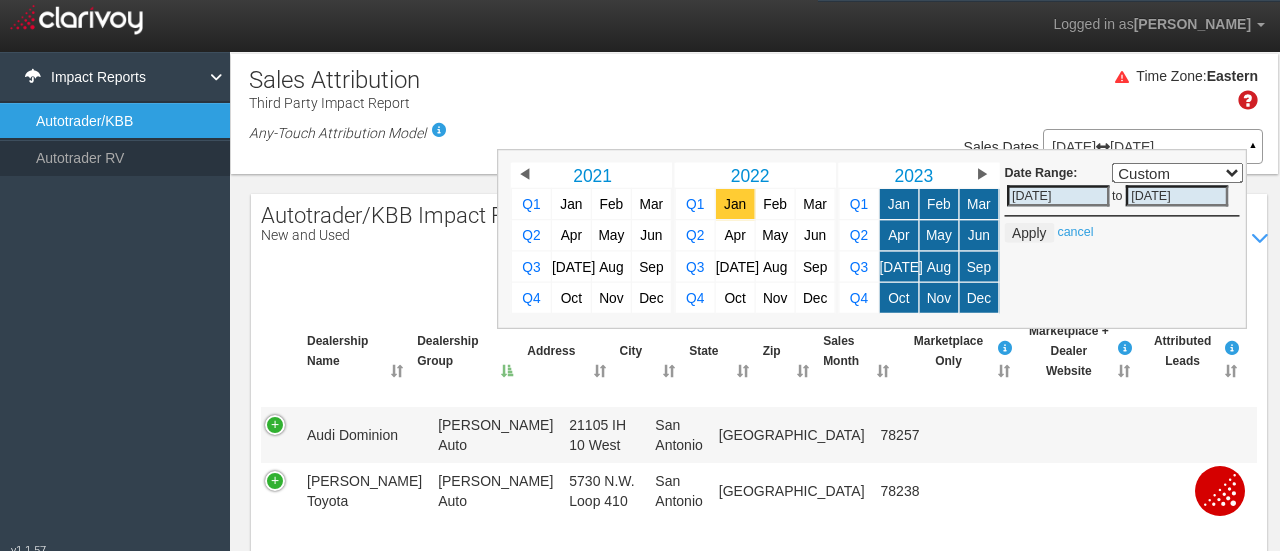 click on "Jan" at bounding box center [735, 203] 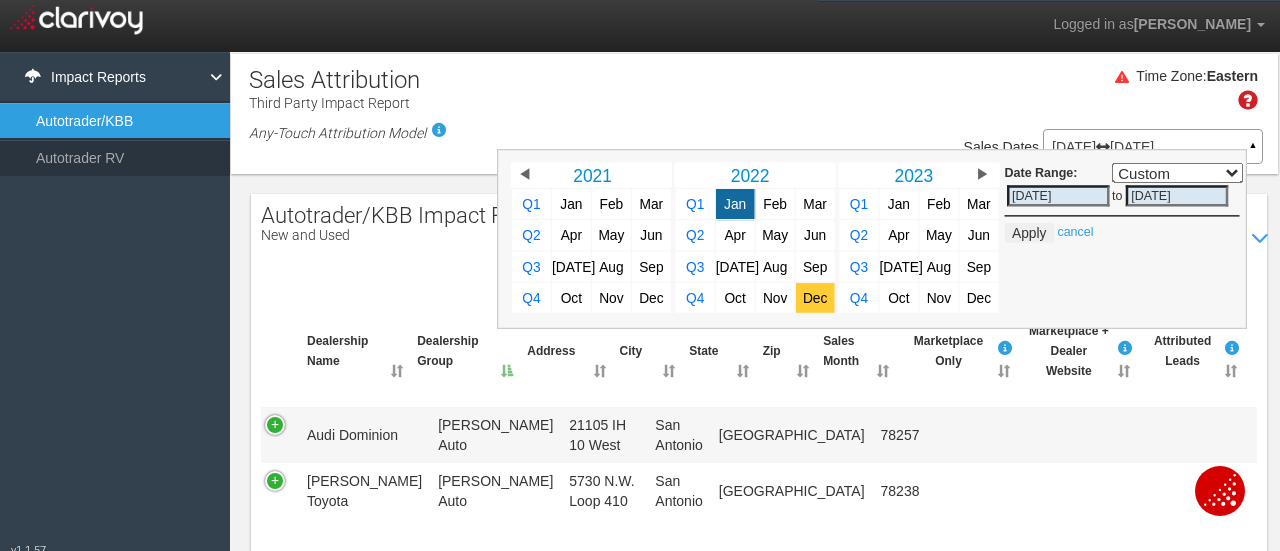 click on "Dec" at bounding box center (815, 297) 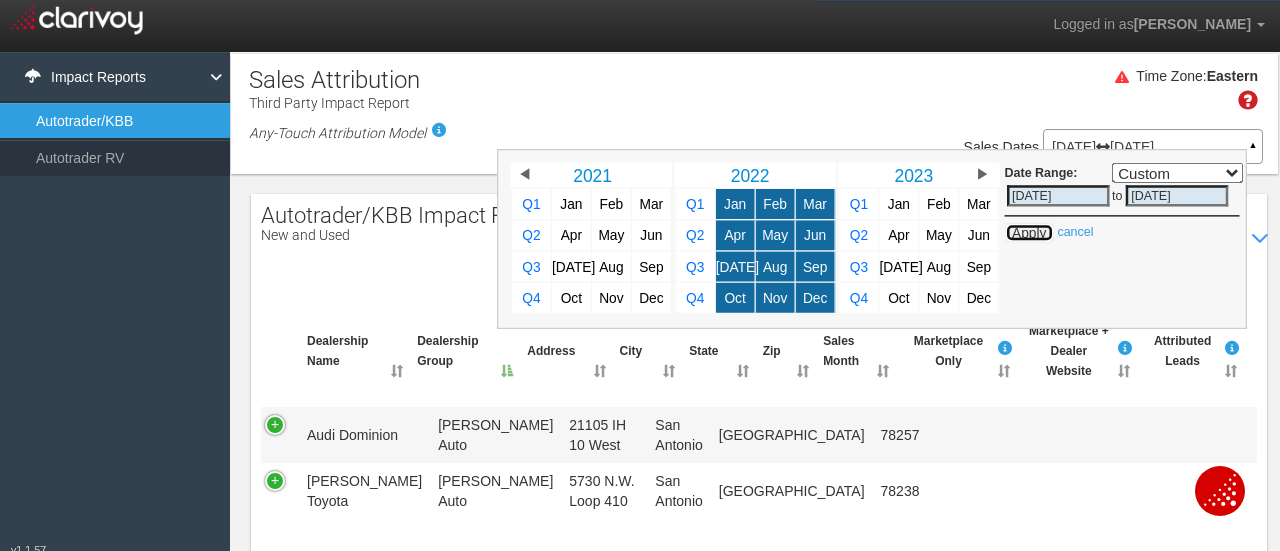 click on "Apply" at bounding box center [1028, 232] 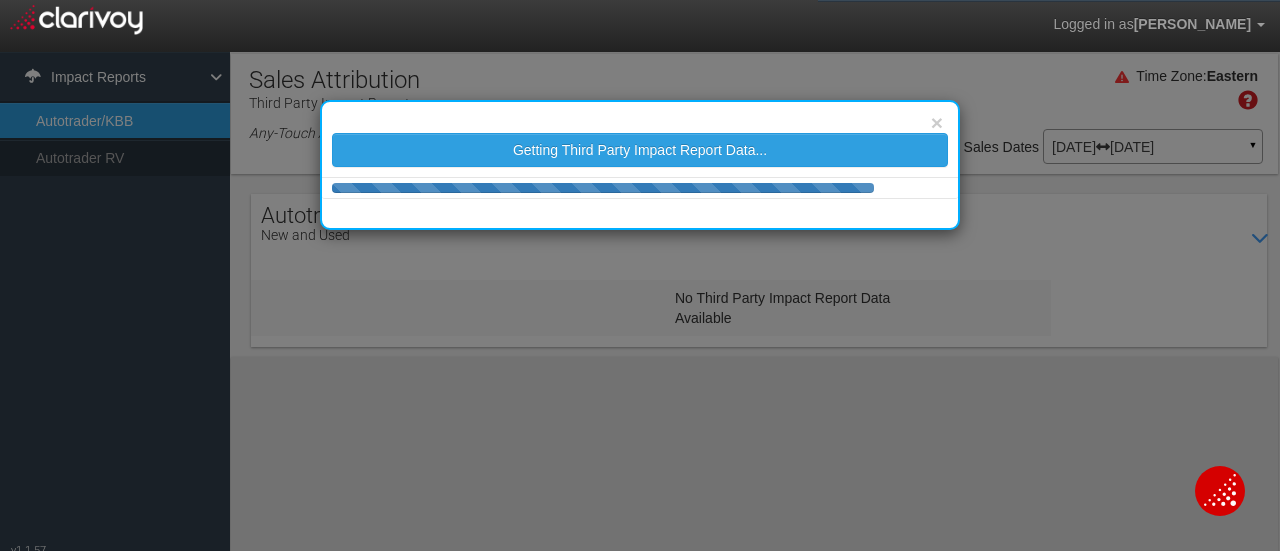 select on "25" 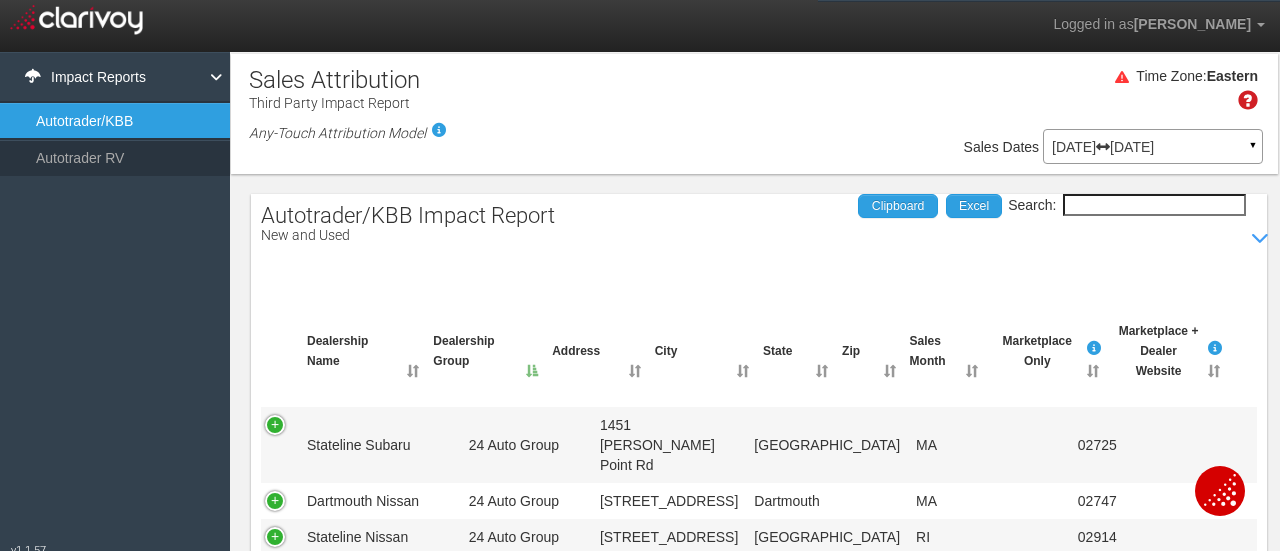 click on "Search:" at bounding box center (1154, 205) 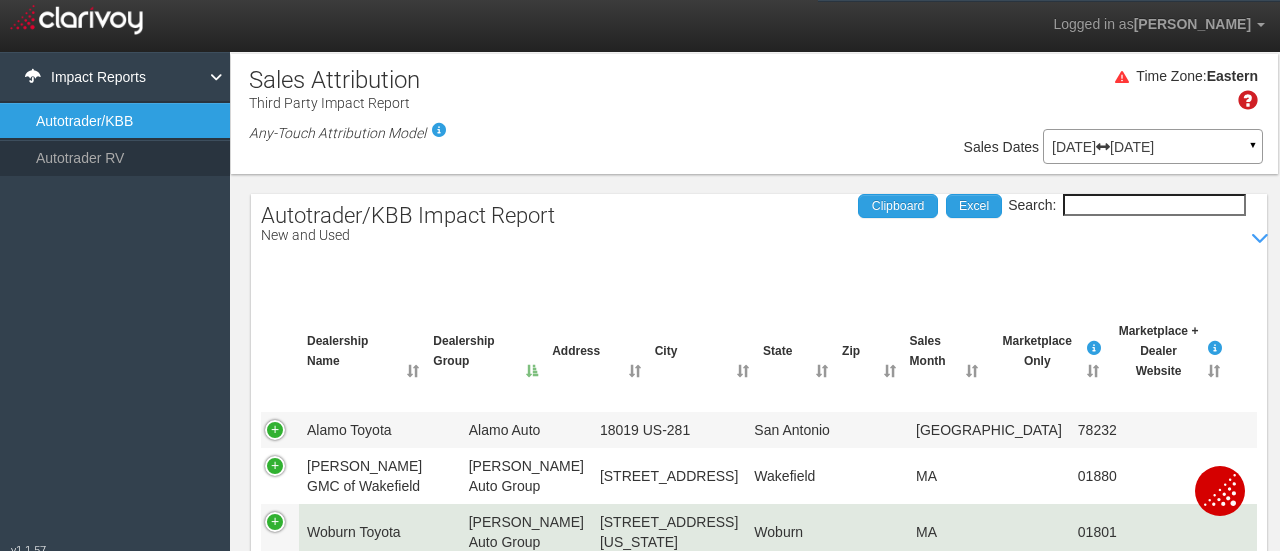 scroll, scrollTop: 1414, scrollLeft: 0, axis: vertical 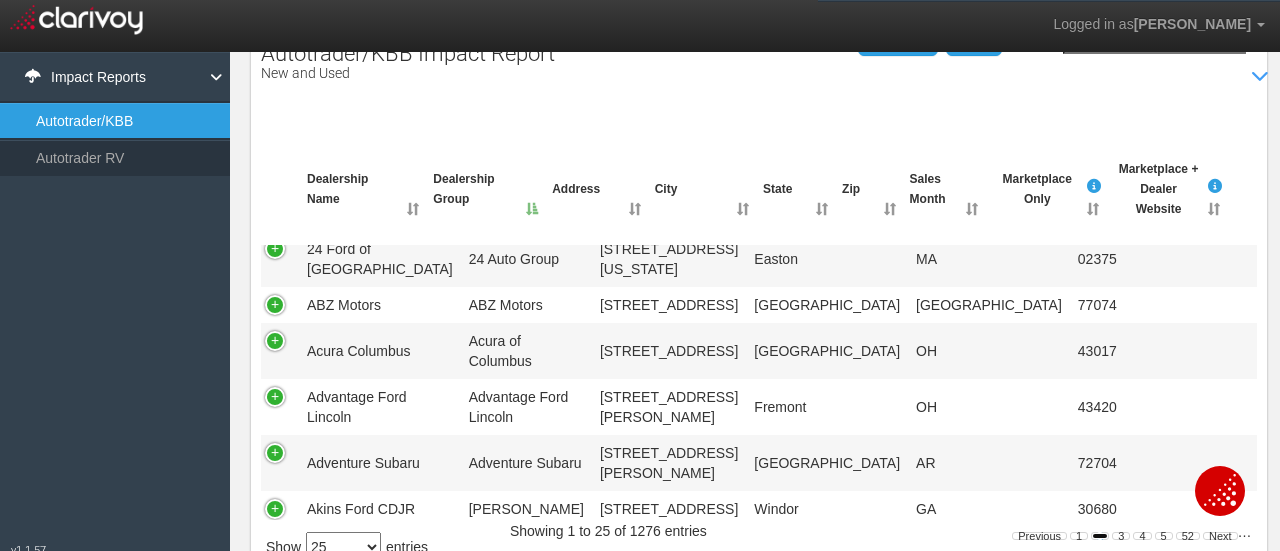 click on "2" at bounding box center [1100, 536] 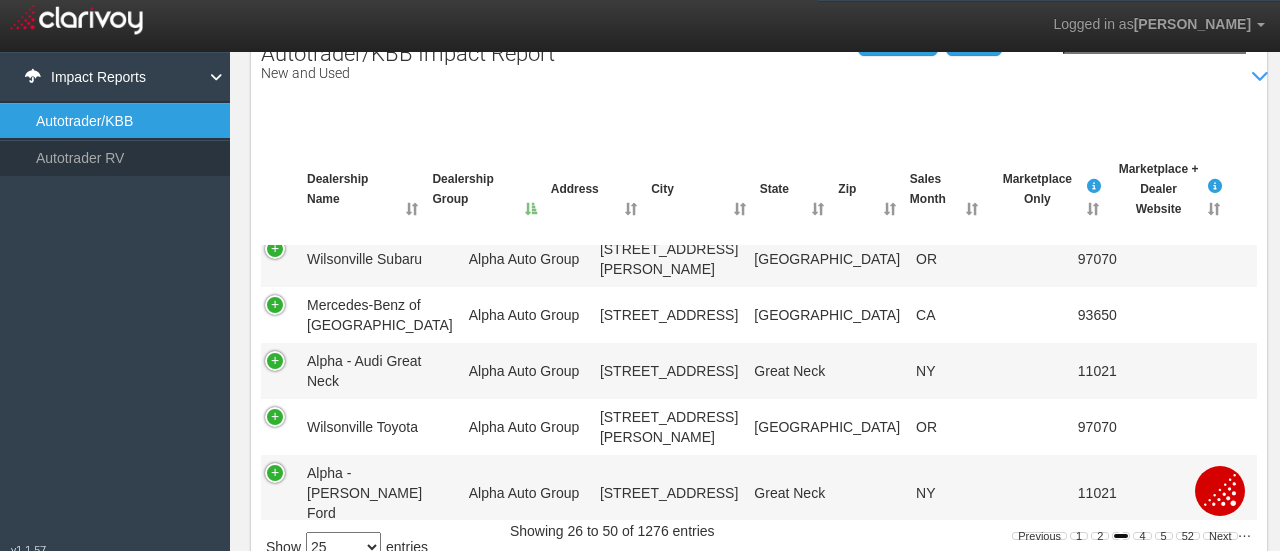 click on "3" at bounding box center (1121, 536) 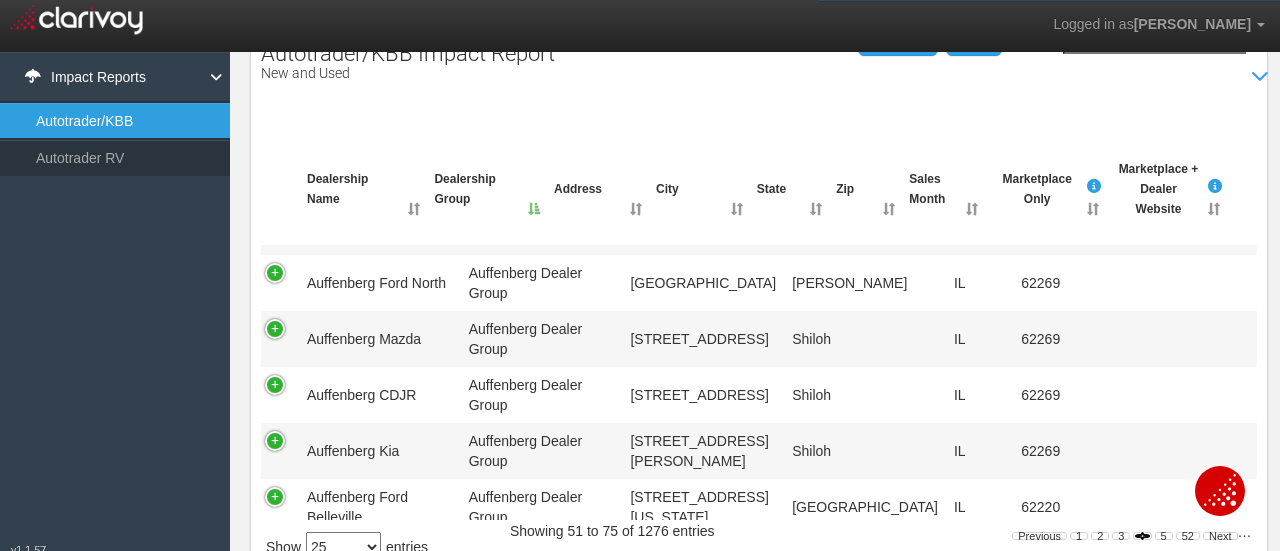 click on "4" at bounding box center (1142, 536) 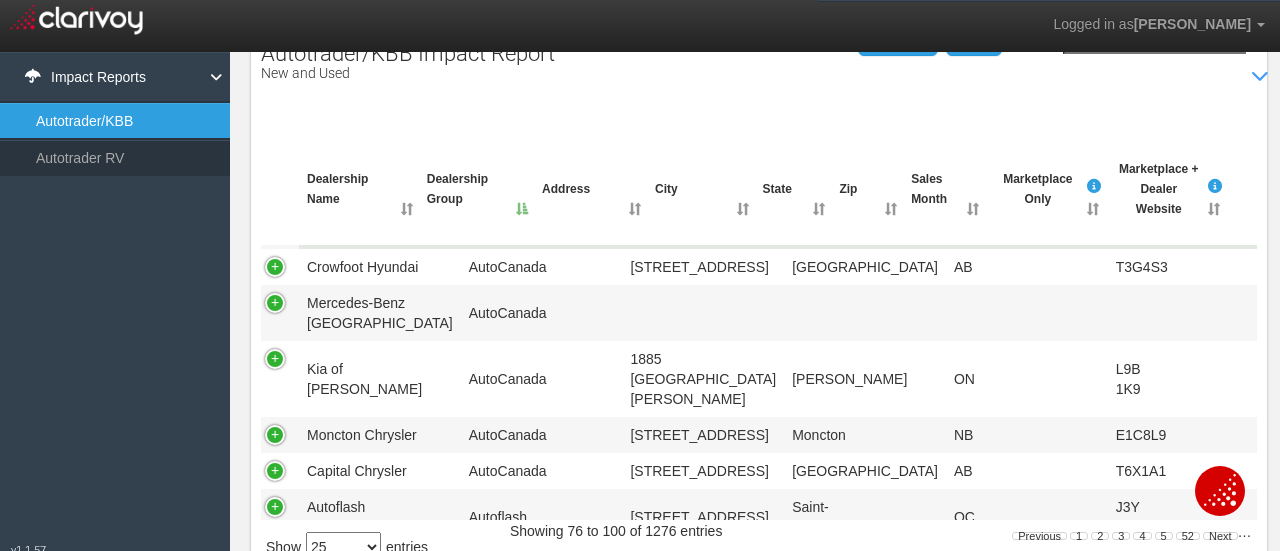 scroll, scrollTop: 0, scrollLeft: 0, axis: both 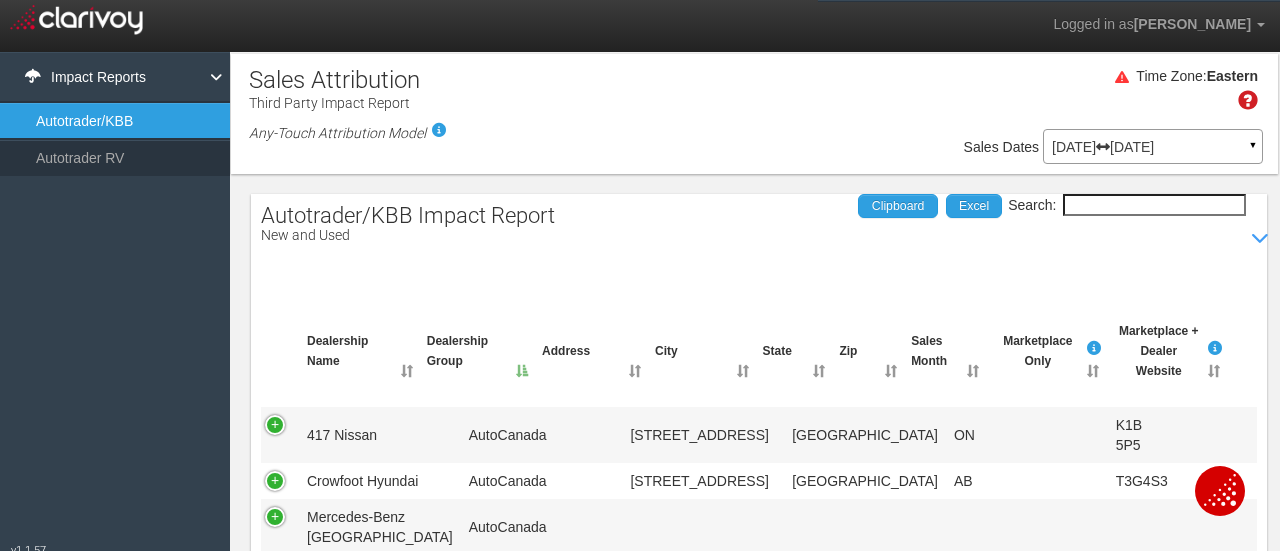 click at bounding box center (1103, 147) 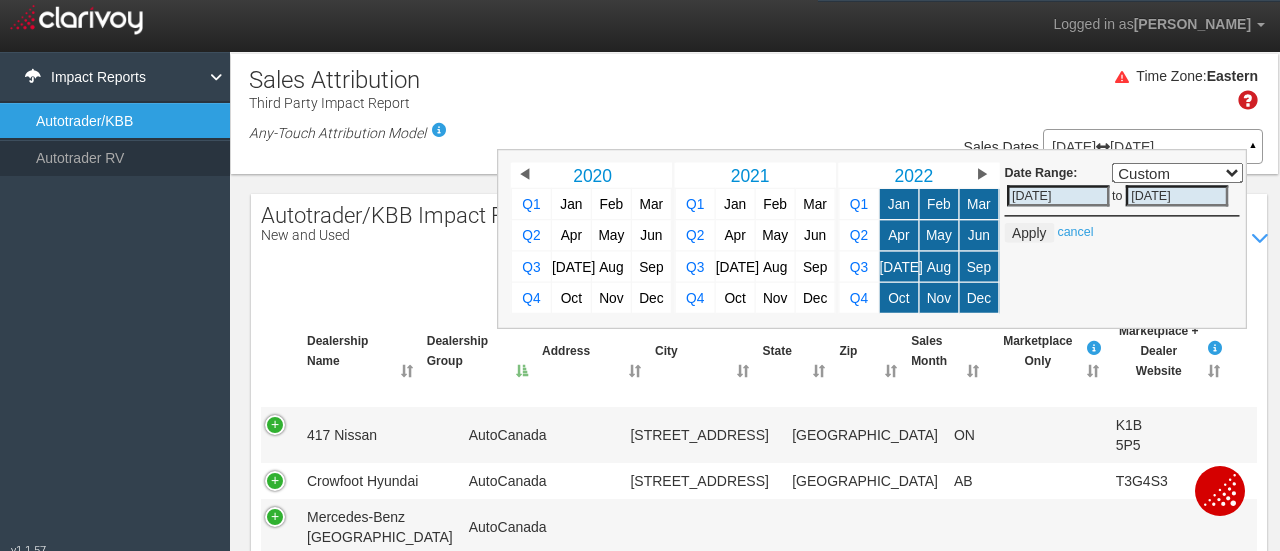 click on "▶" at bounding box center [982, 174] 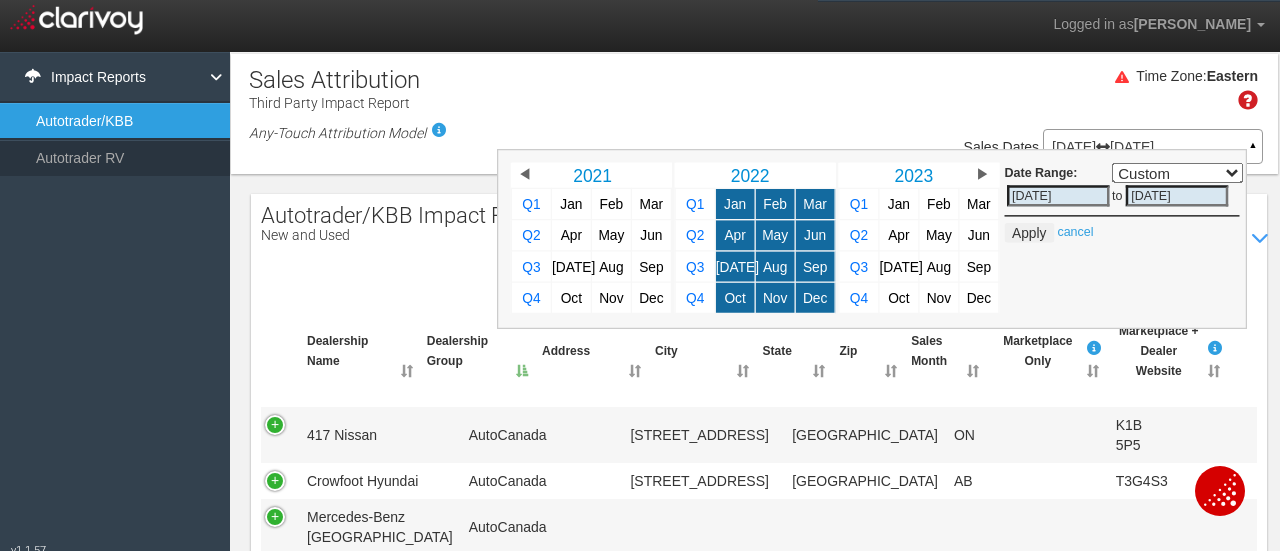 click on "▶" at bounding box center [982, 174] 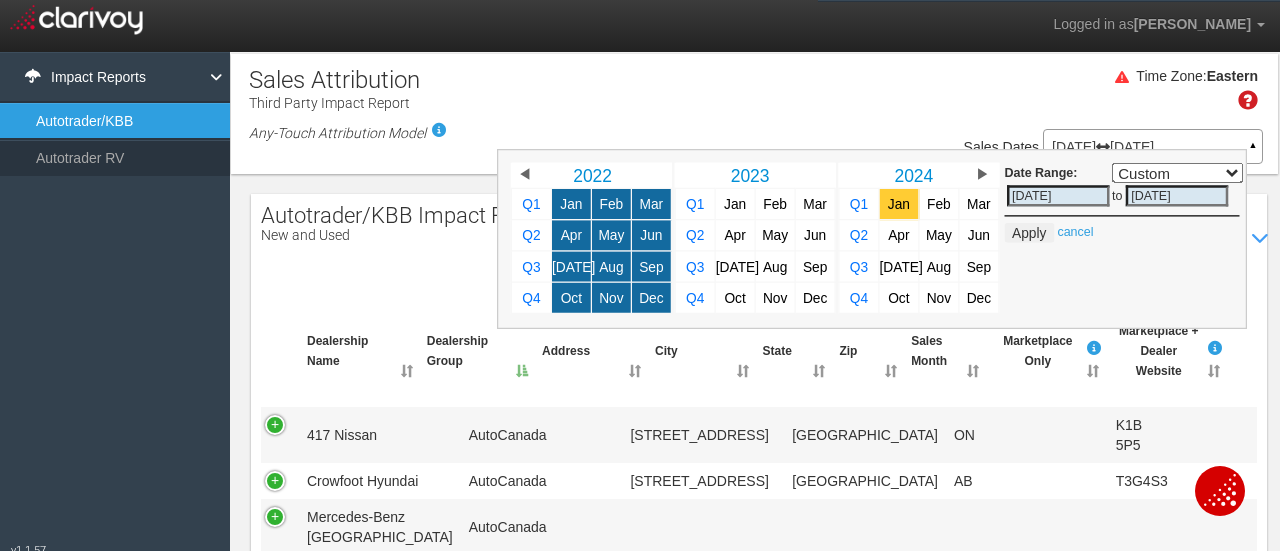 click on "Jan" at bounding box center (899, 203) 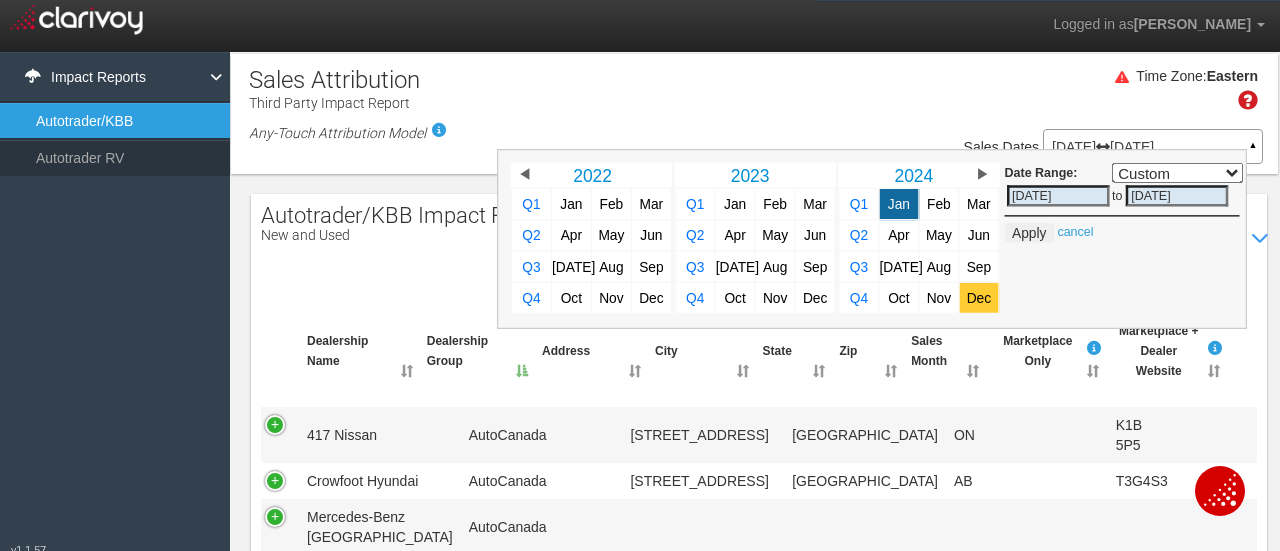 click on "Dec" at bounding box center (978, 297) 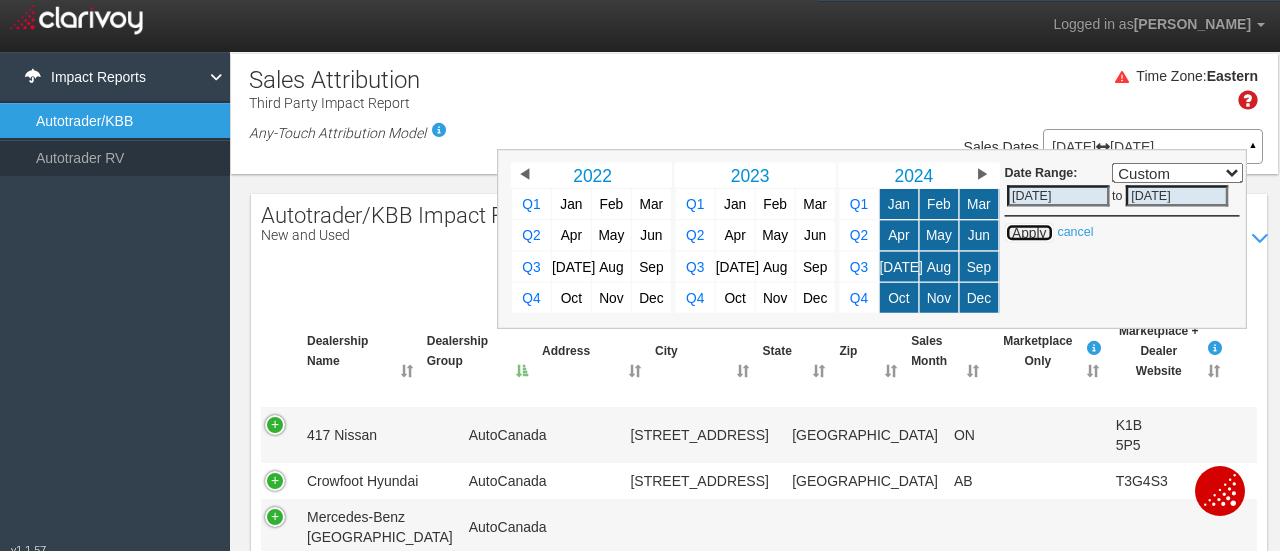 click on "Apply" at bounding box center [1028, 232] 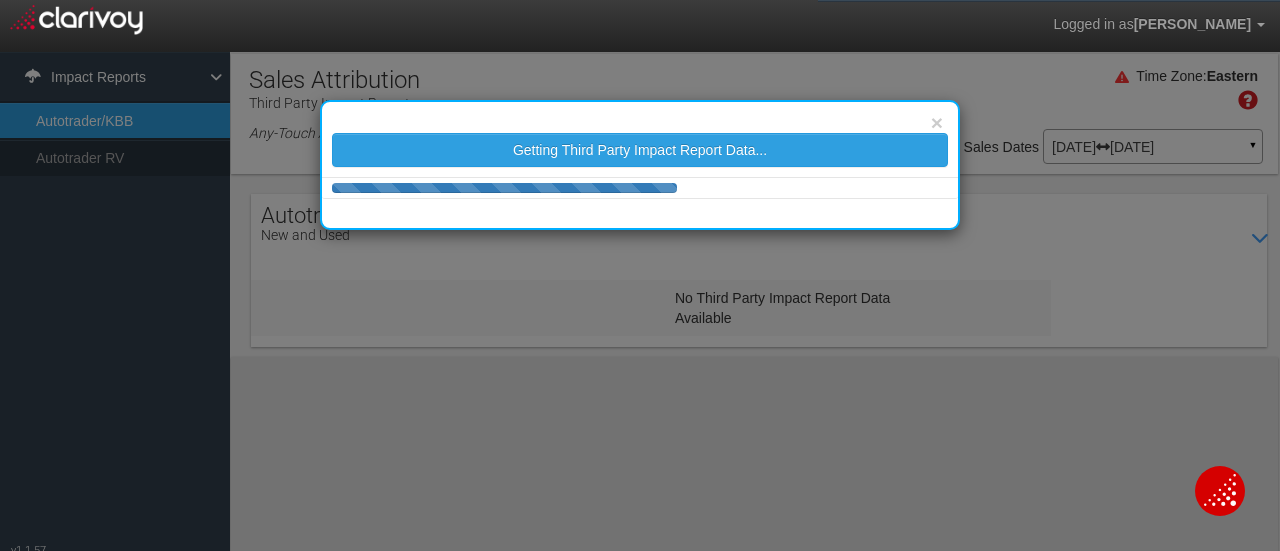select on "25" 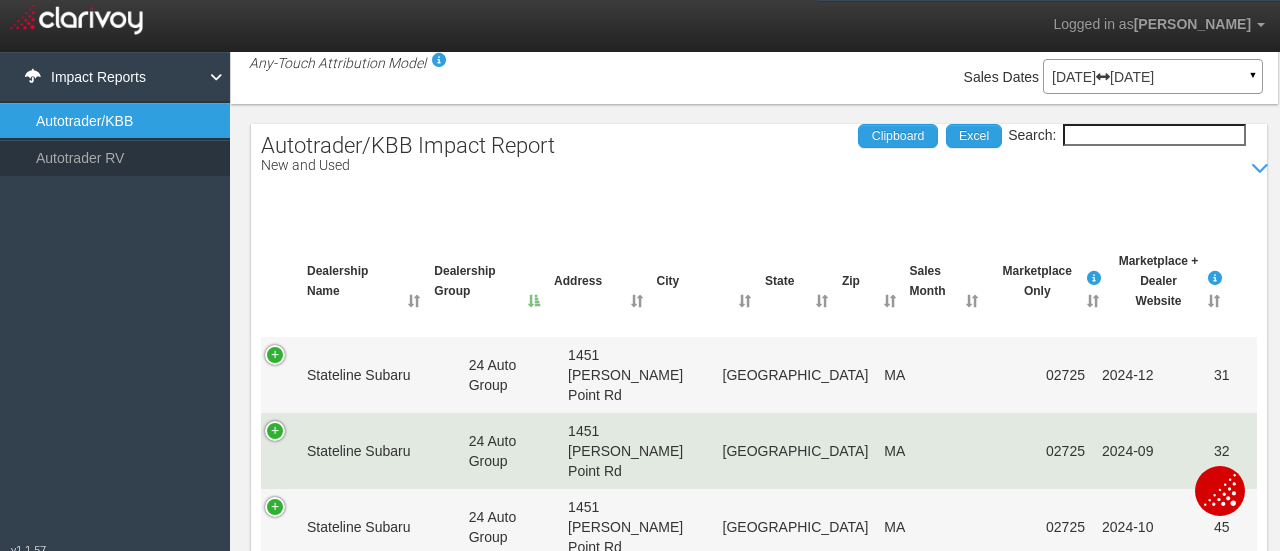 scroll, scrollTop: 100, scrollLeft: 0, axis: vertical 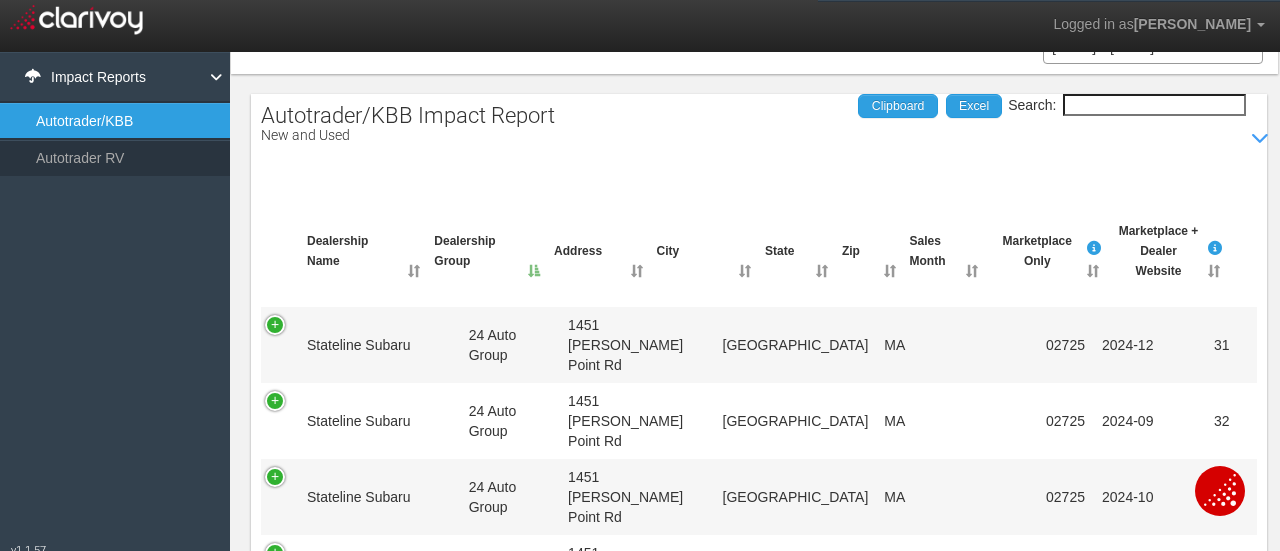 click on "Search:" at bounding box center [1154, 105] 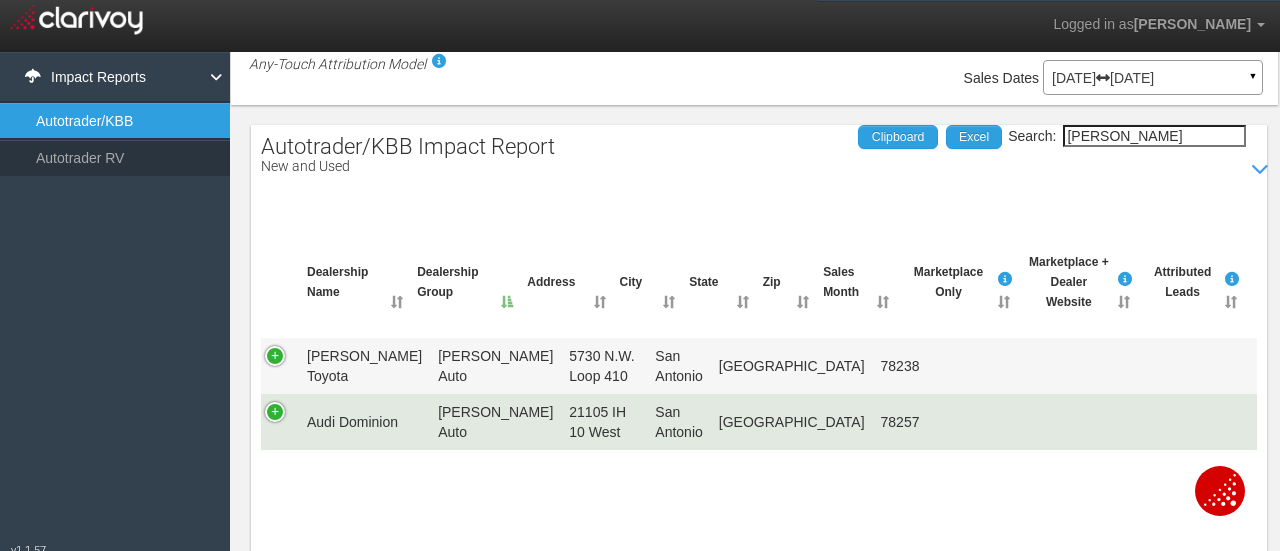 scroll, scrollTop: 100, scrollLeft: 0, axis: vertical 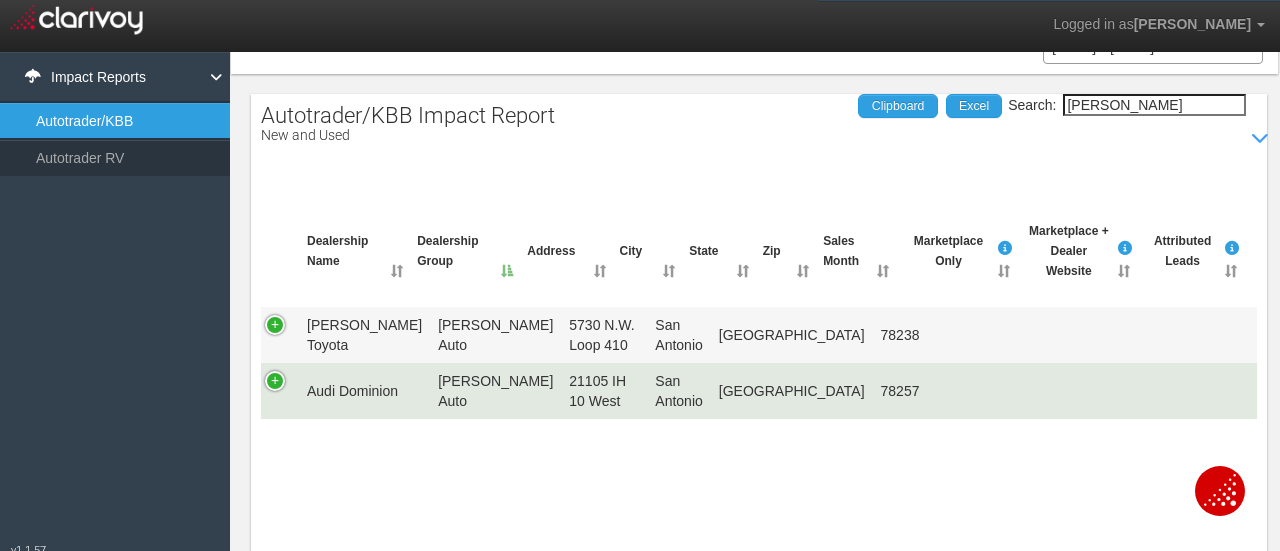 type on "[PERSON_NAME]" 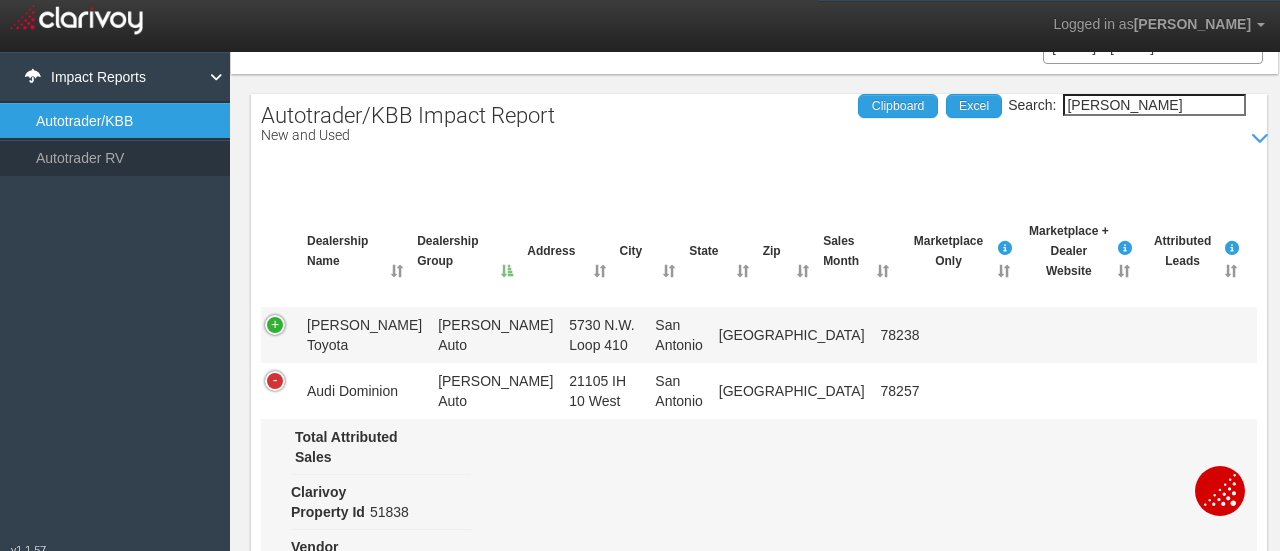 scroll, scrollTop: 138, scrollLeft: 0, axis: vertical 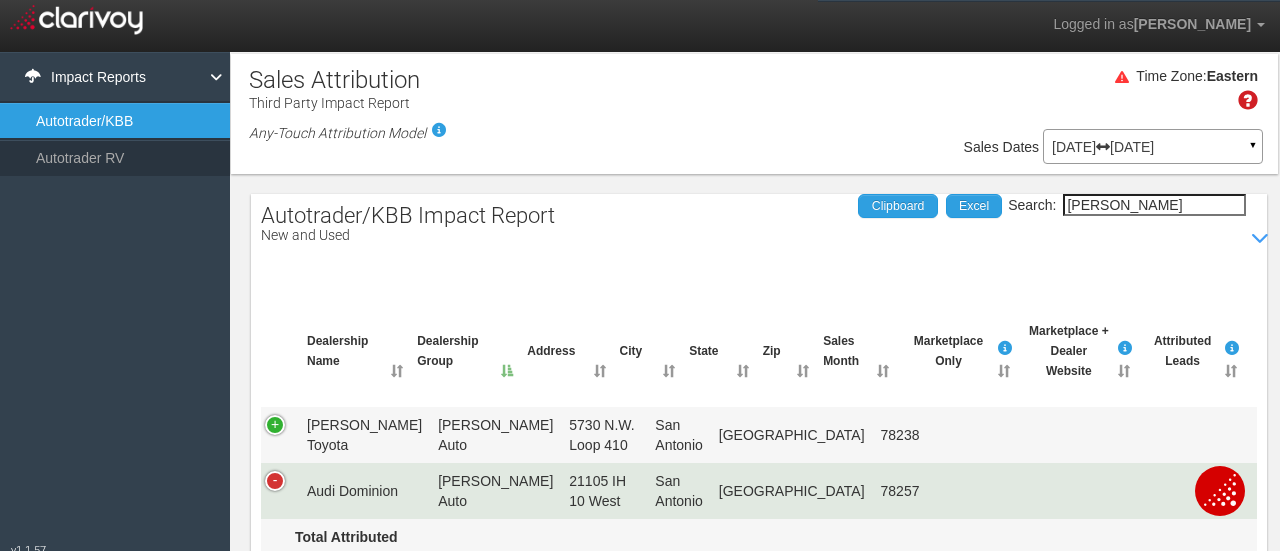 click at bounding box center (280, 491) 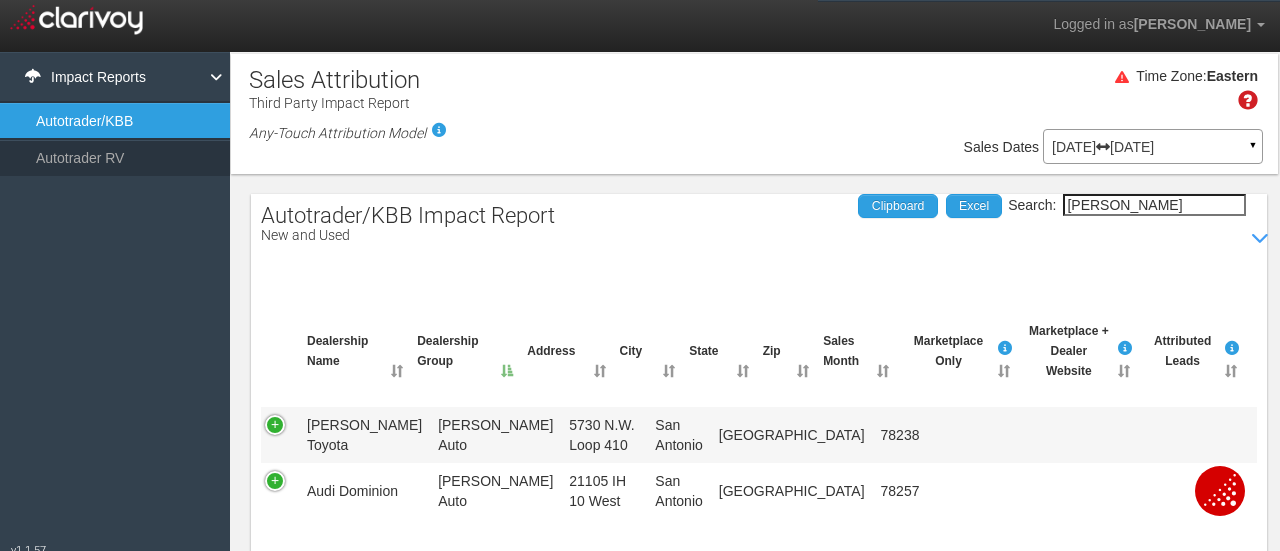 click on "[DATE]   [DATE]" at bounding box center (1153, 147) 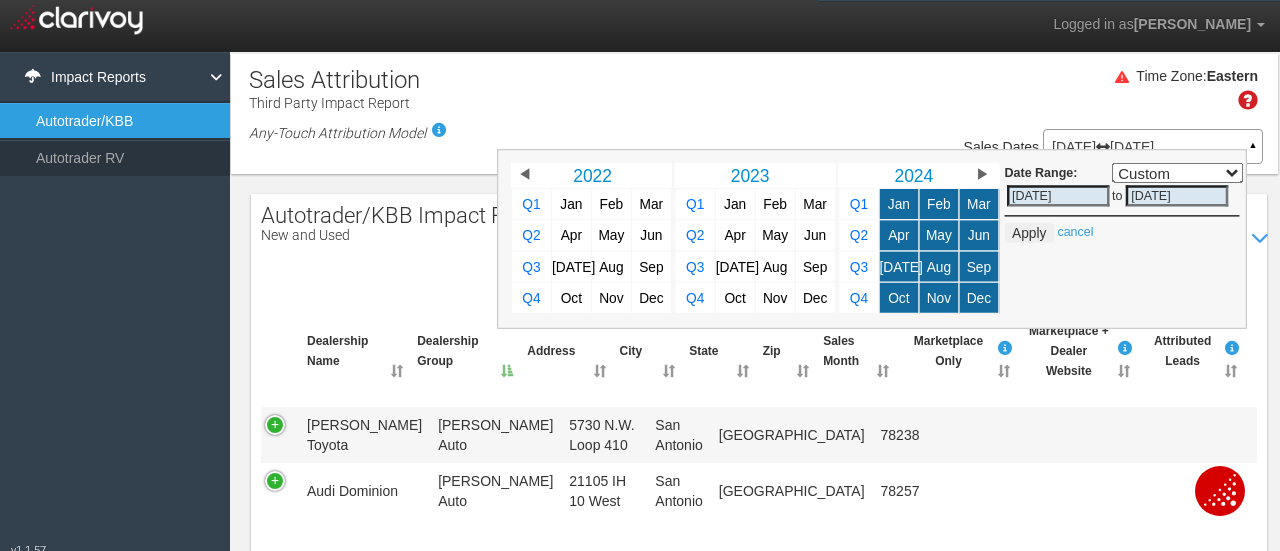 click on "▶" at bounding box center [982, 174] 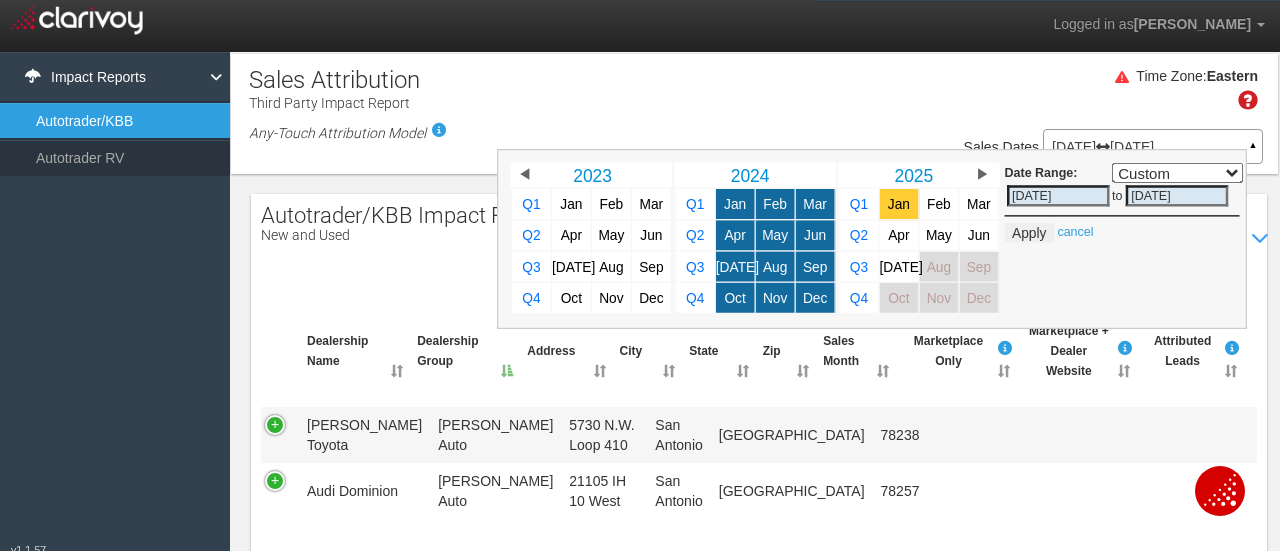 click on "Jan" at bounding box center [898, 204] 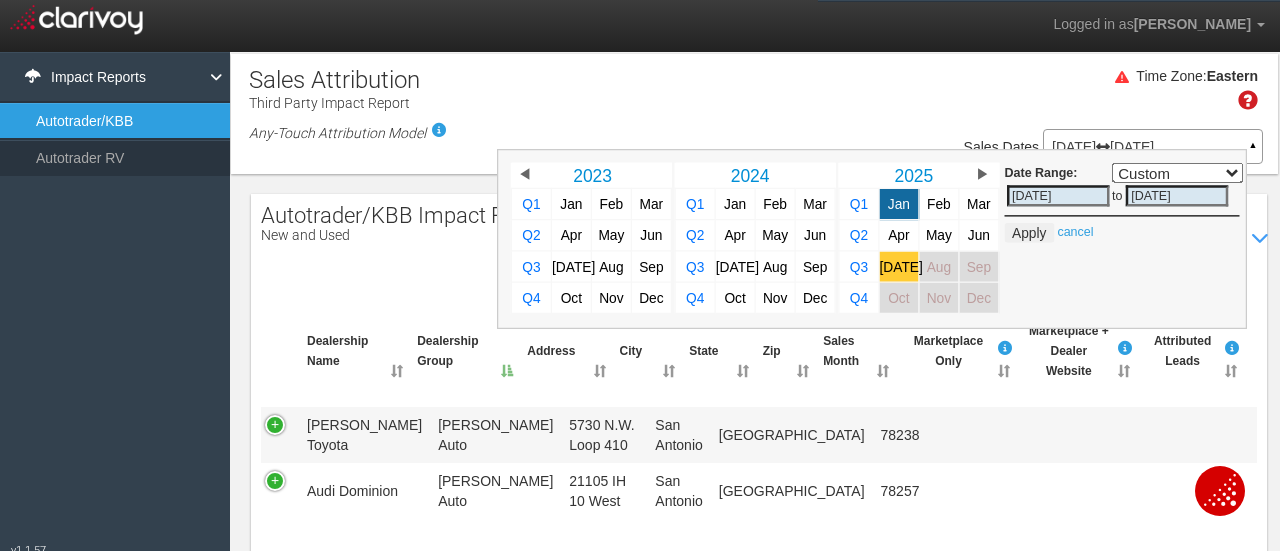 click on "[DATE]" at bounding box center (898, 266) 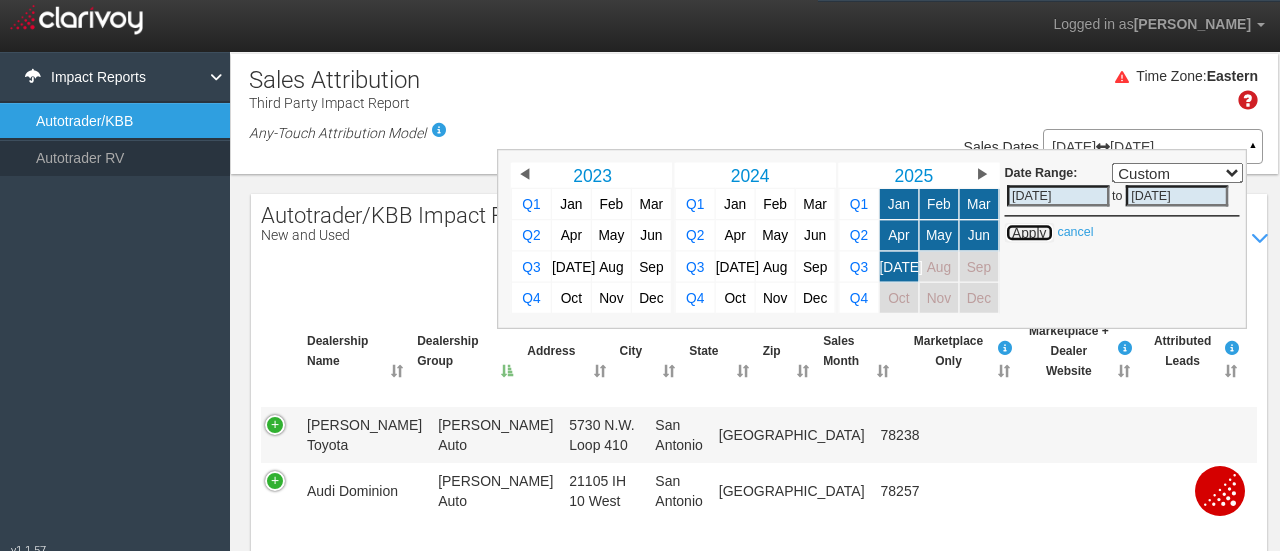click on "Apply" at bounding box center (1028, 232) 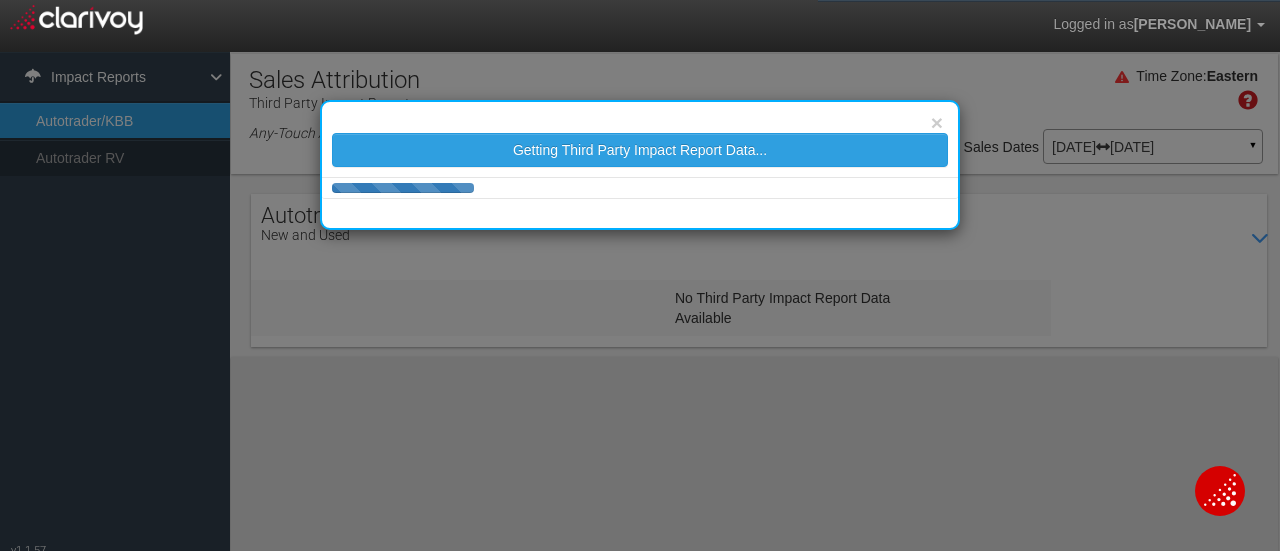select on "25" 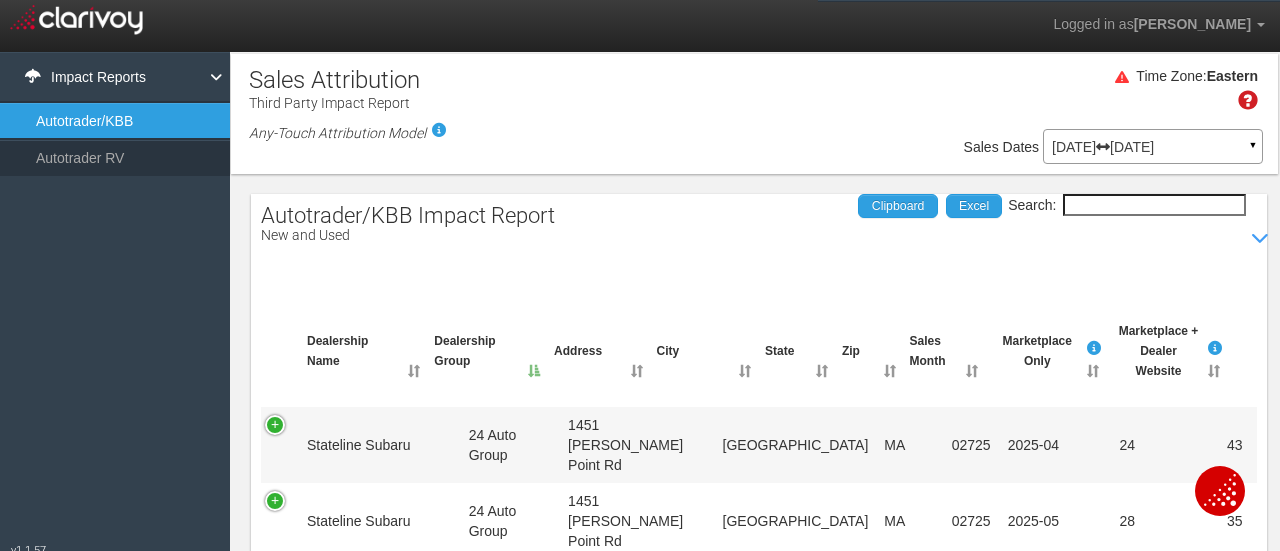 click on "Search:" at bounding box center (1154, 205) 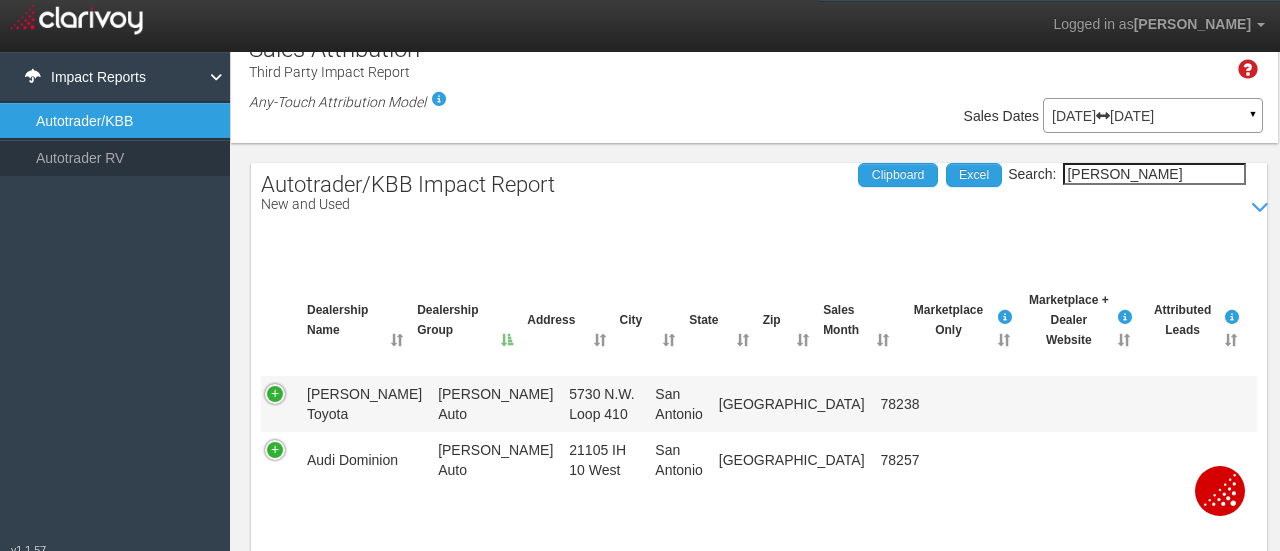 scroll, scrollTop: 0, scrollLeft: 0, axis: both 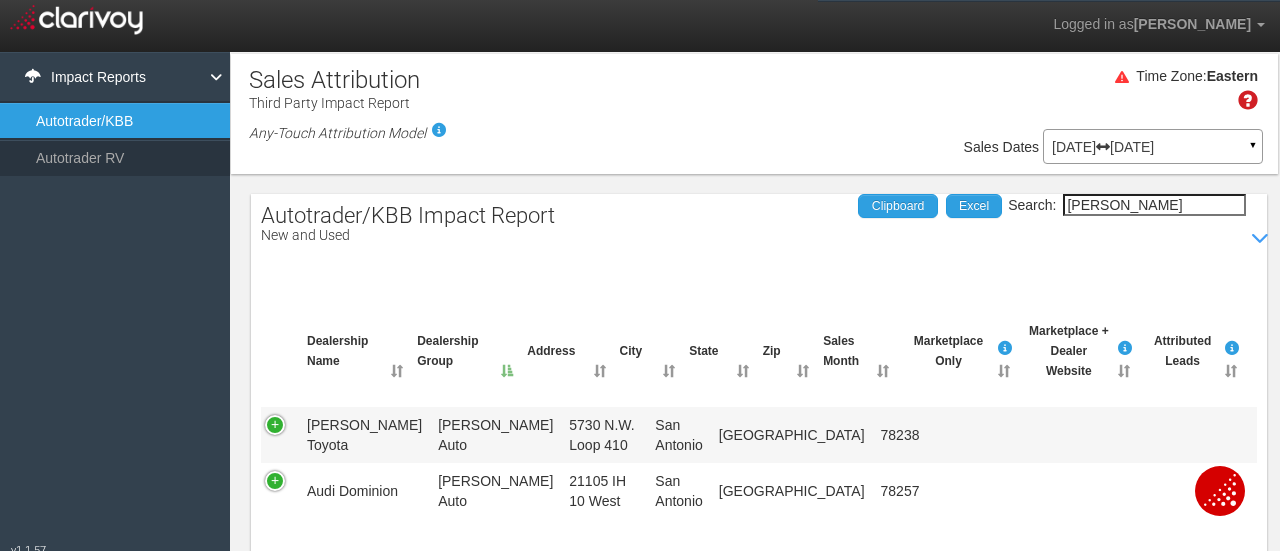 click on "[PERSON_NAME]" at bounding box center (1154, 205) 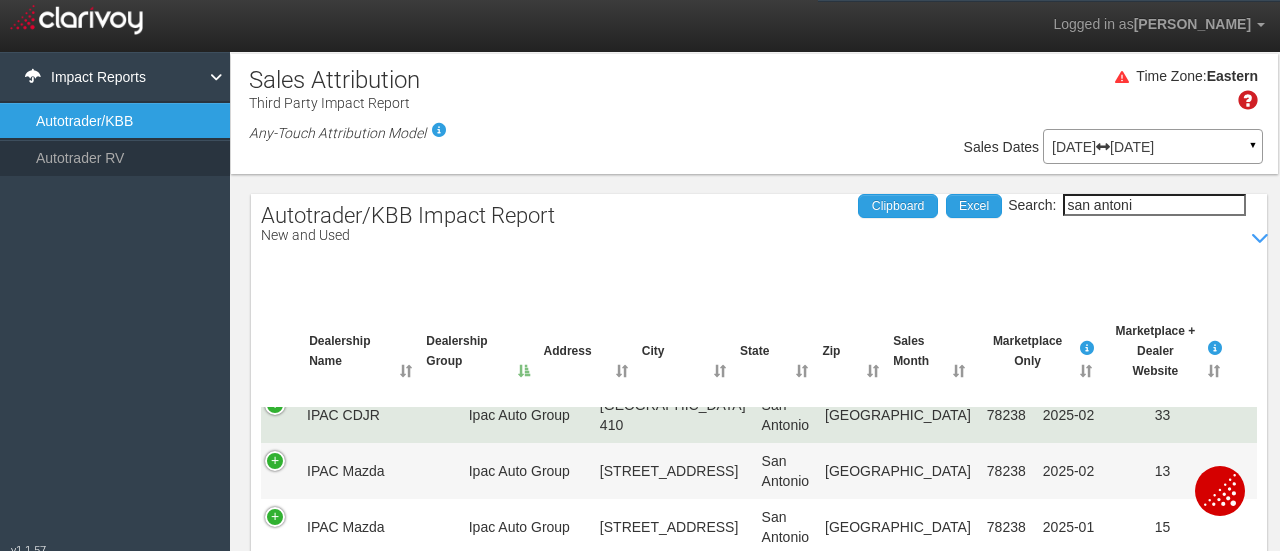 scroll, scrollTop: 400, scrollLeft: 0, axis: vertical 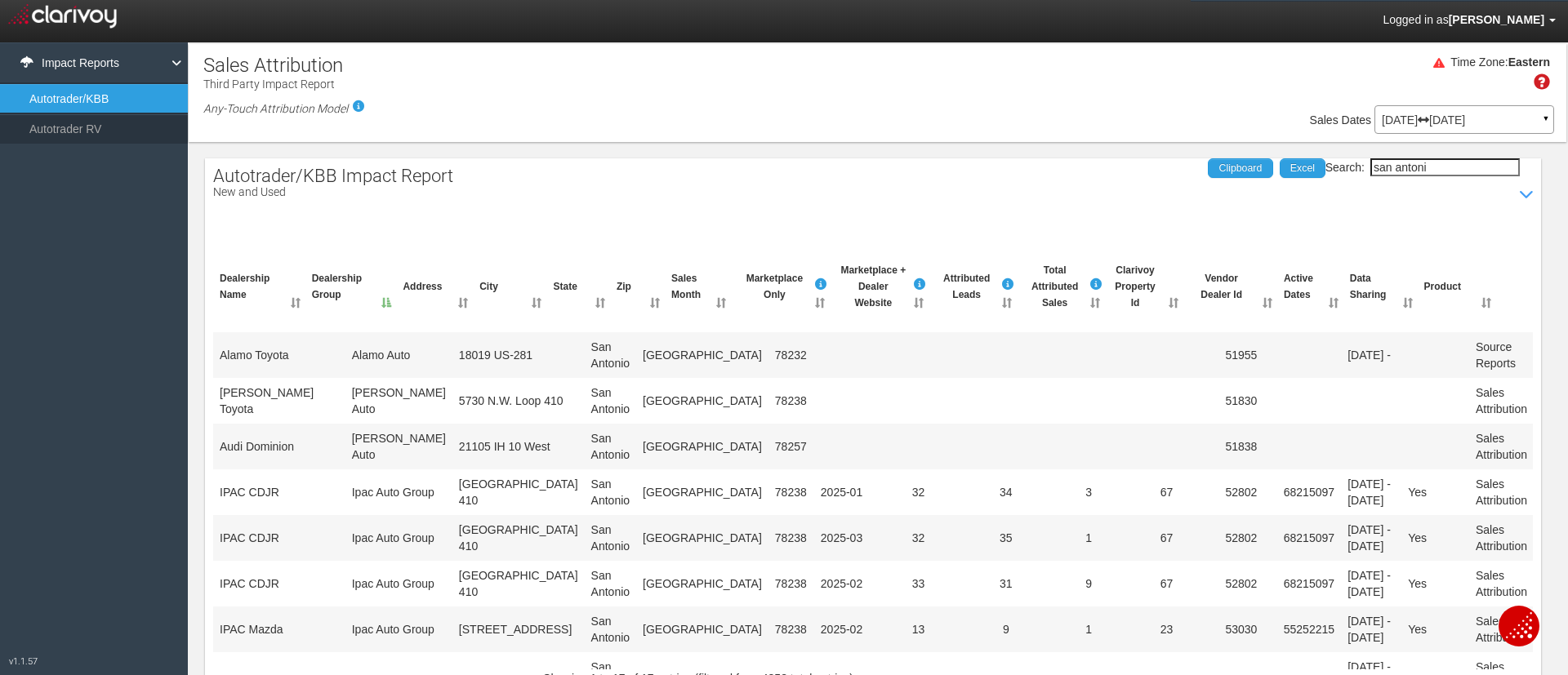 type on "san antoni" 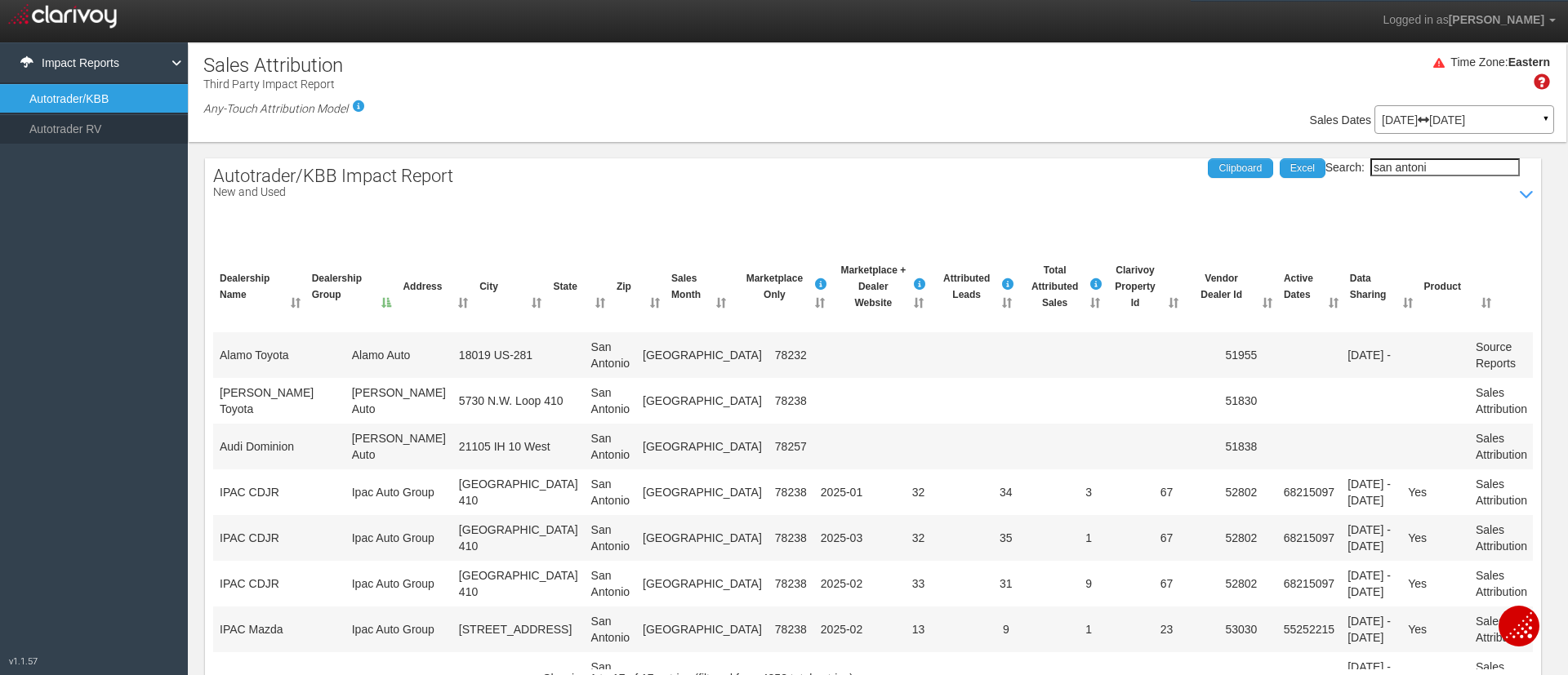 drag, startPoint x: 1217, startPoint y: 2, endPoint x: 1004, endPoint y: 207, distance: 295.62476 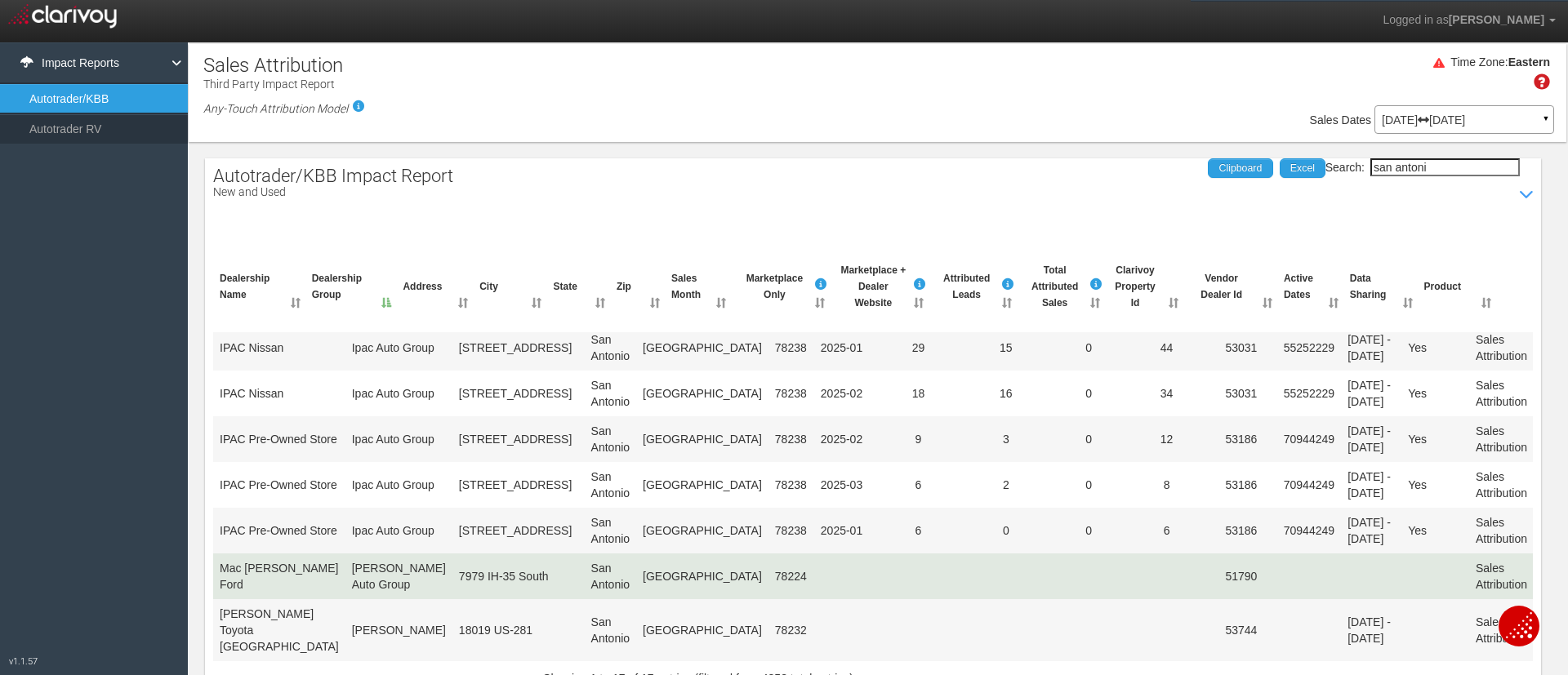 scroll, scrollTop: 889, scrollLeft: 0, axis: vertical 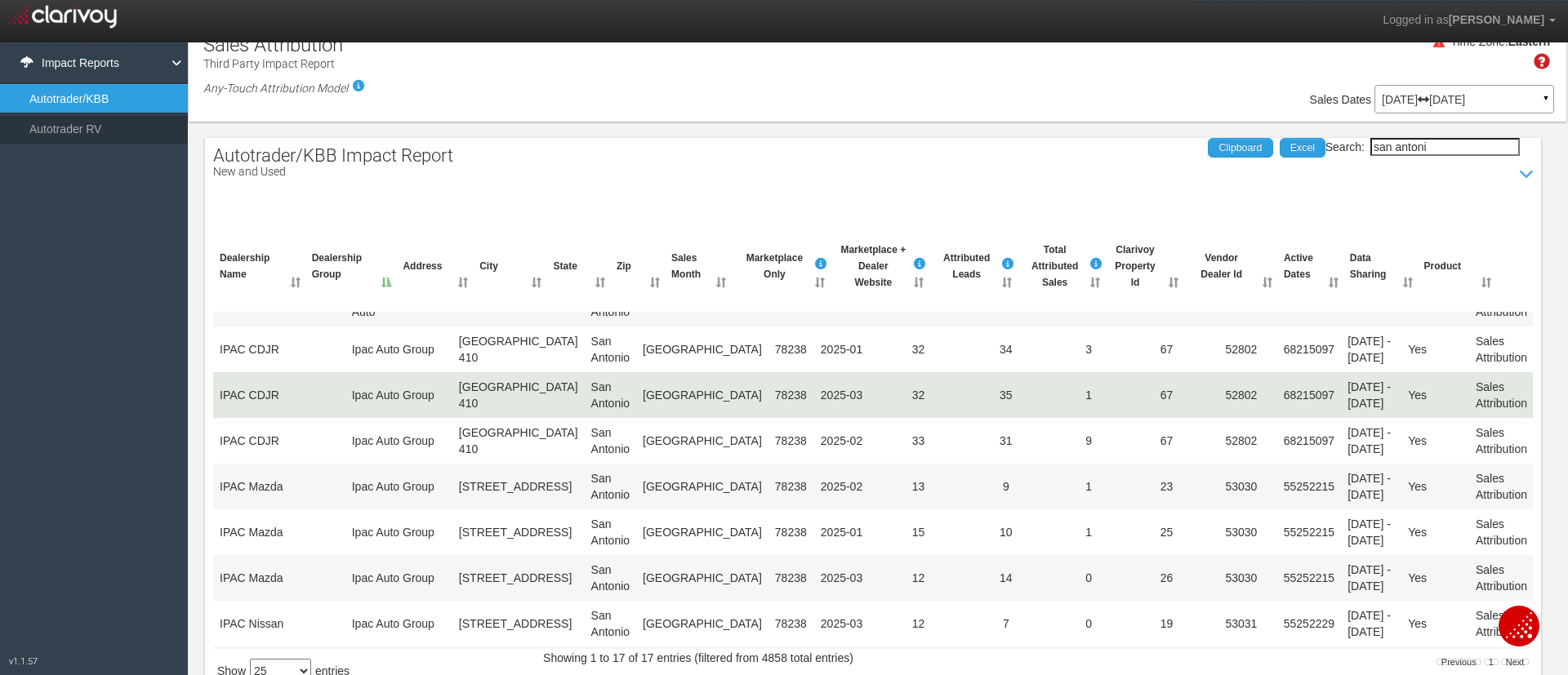 click on "1" at bounding box center [1089, 395] 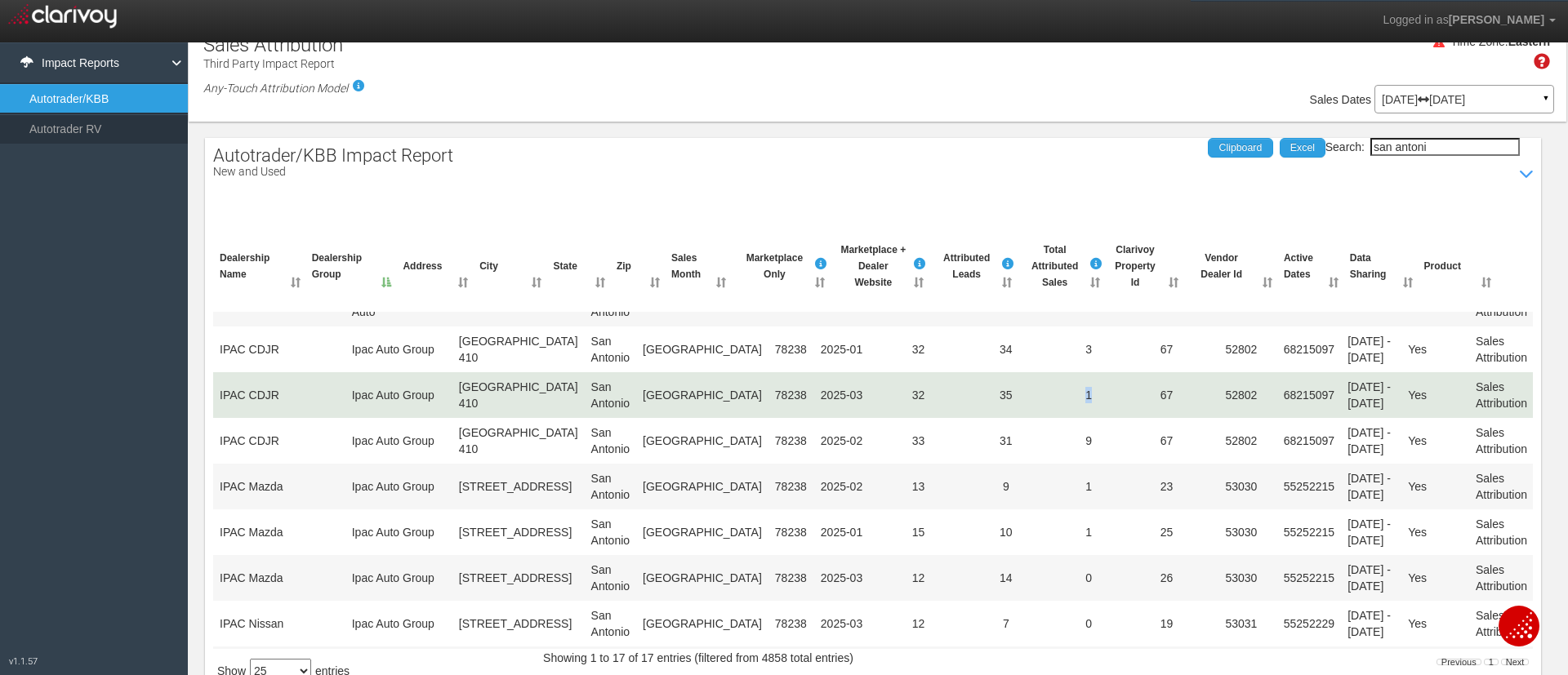 drag, startPoint x: 985, startPoint y: 443, endPoint x: 964, endPoint y: 443, distance: 21 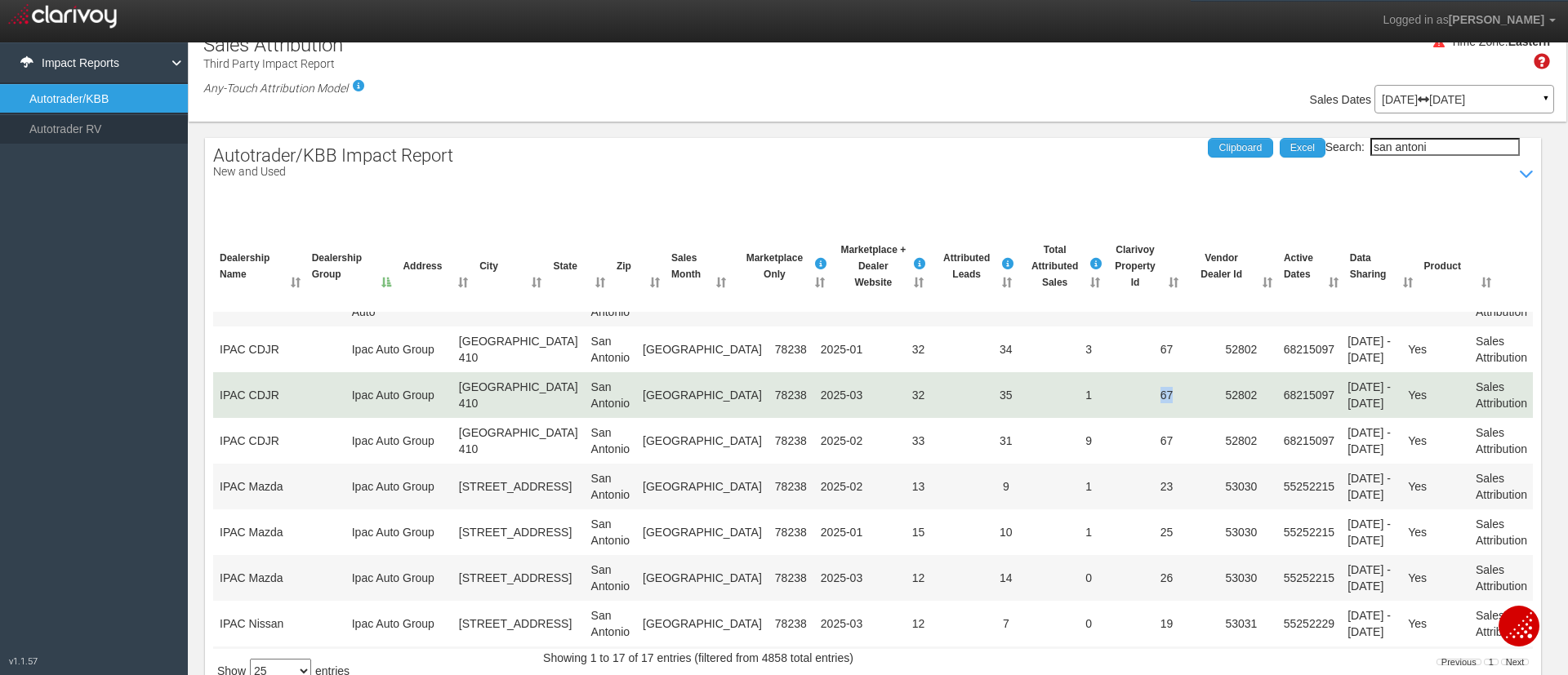 drag, startPoint x: 1045, startPoint y: 442, endPoint x: 1075, endPoint y: 442, distance: 30 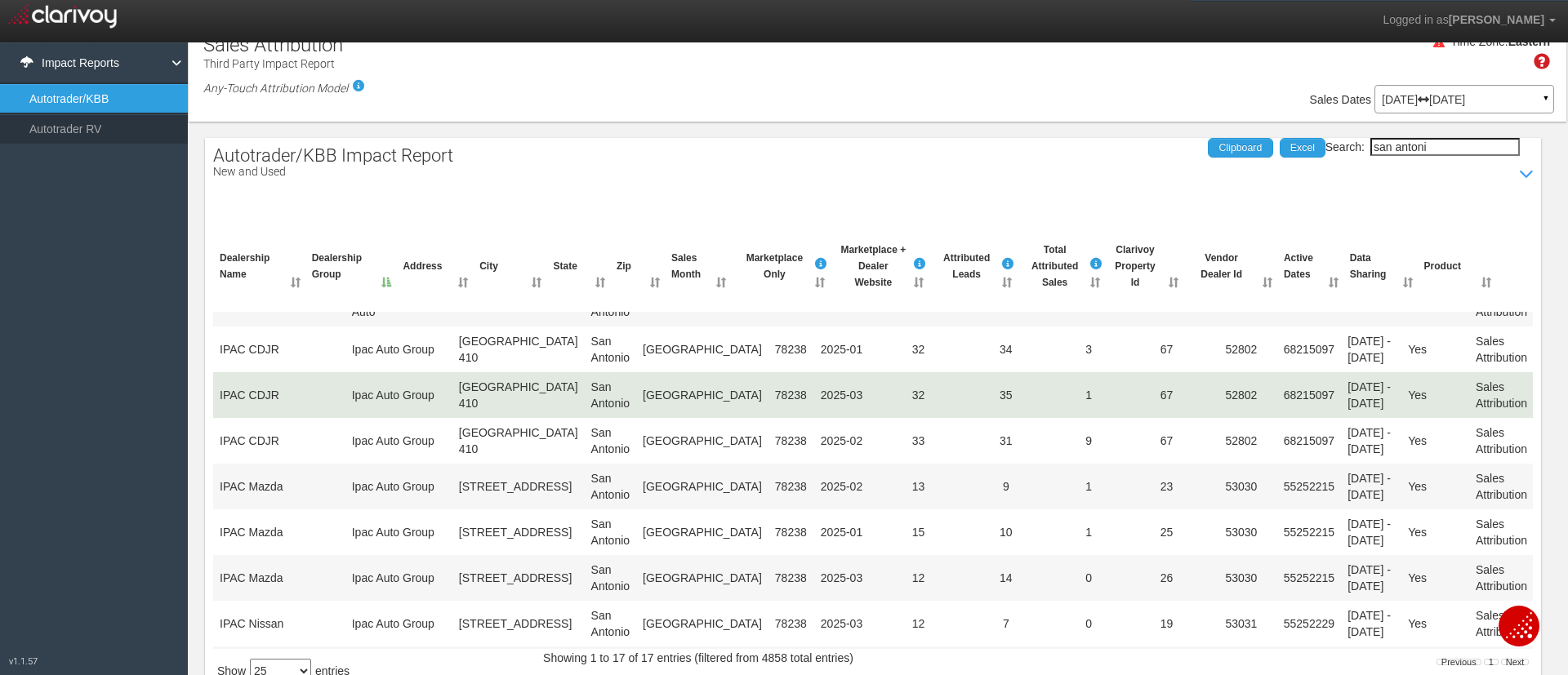 click on "32" at bounding box center [918, 395] 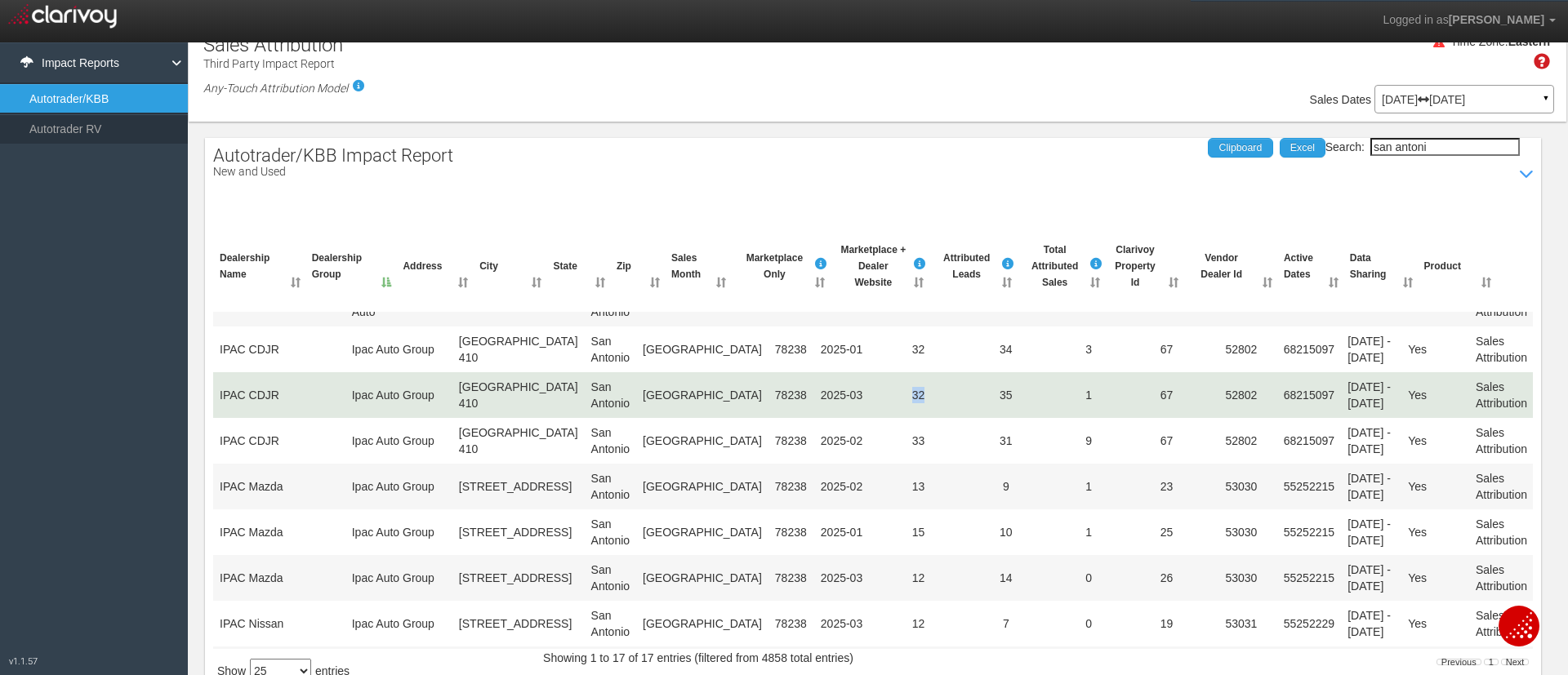 drag, startPoint x: 771, startPoint y: 442, endPoint x: 787, endPoint y: 442, distance: 16 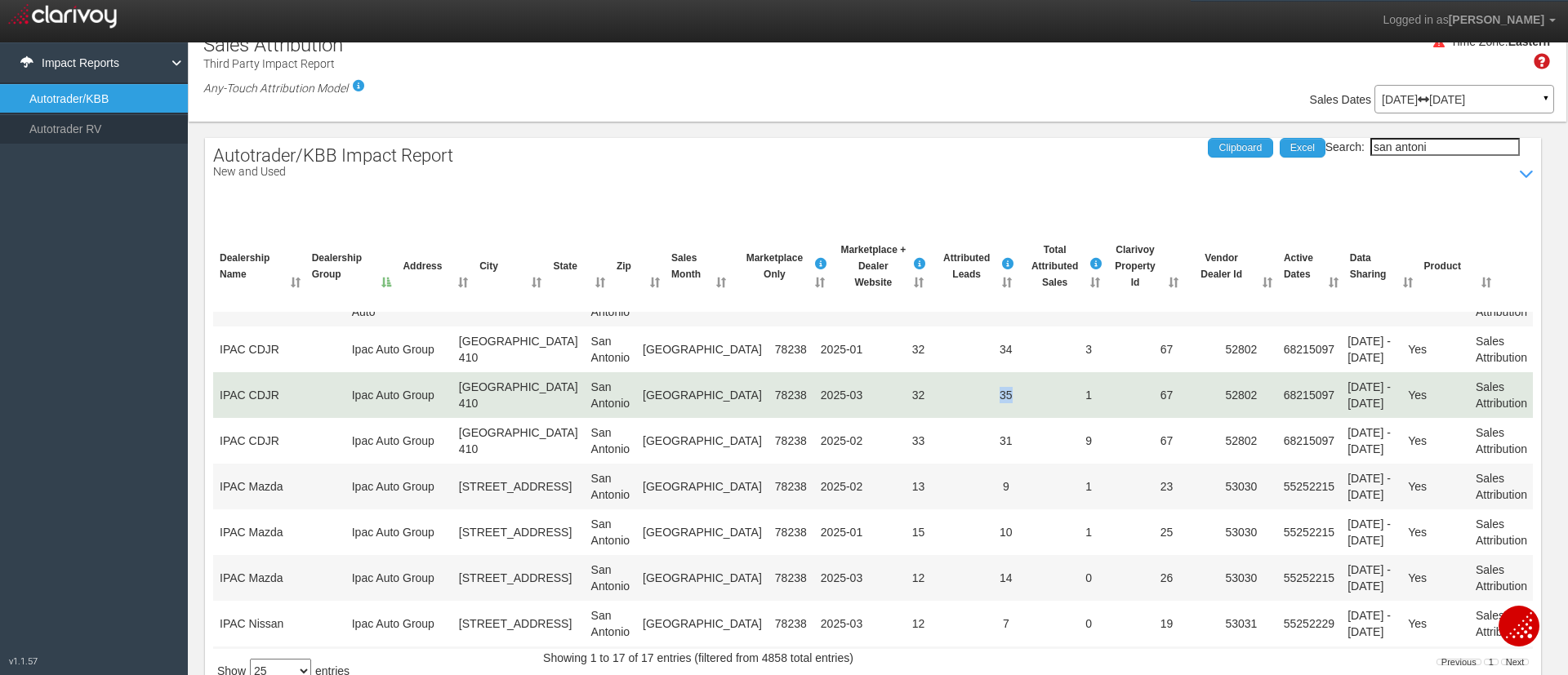drag, startPoint x: 871, startPoint y: 443, endPoint x: 887, endPoint y: 433, distance: 18.867962 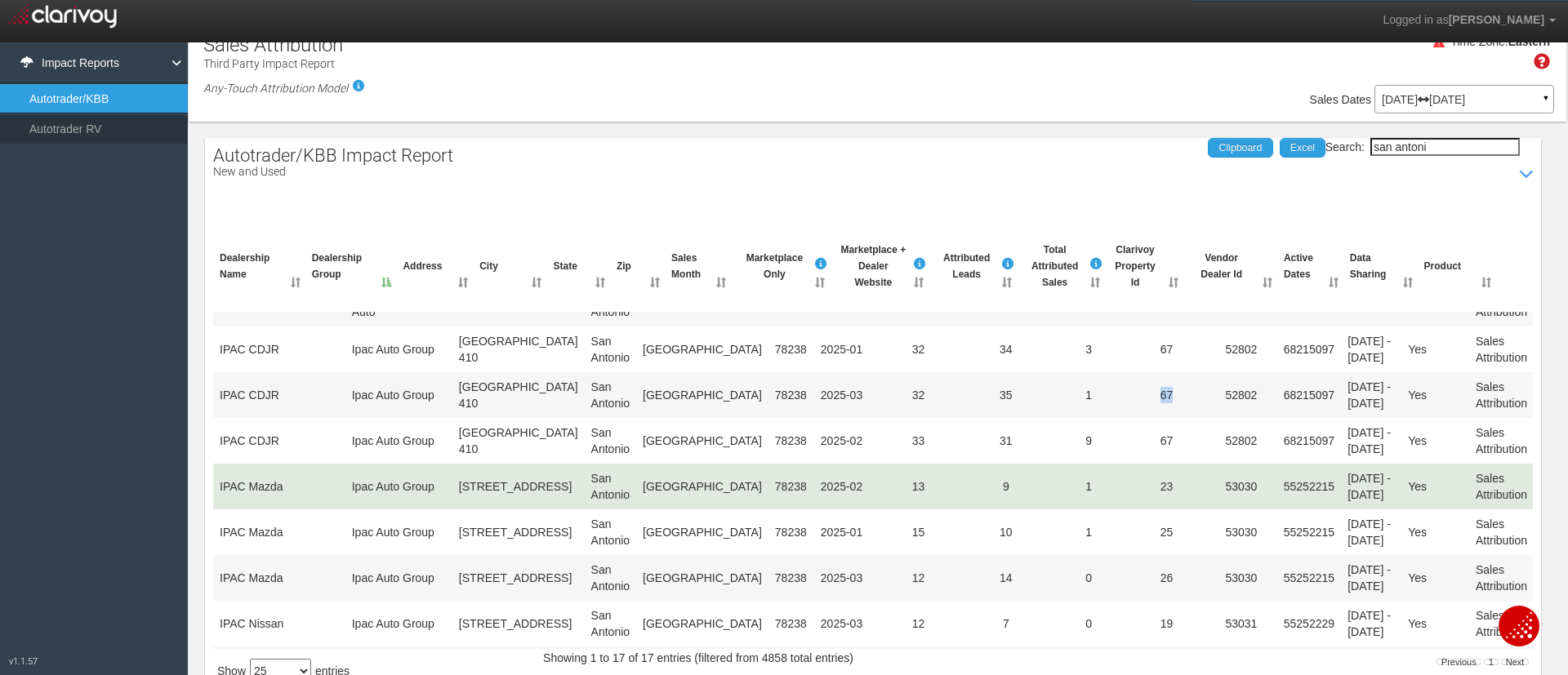 drag, startPoint x: 1053, startPoint y: 440, endPoint x: 1105, endPoint y: 561, distance: 131.70042 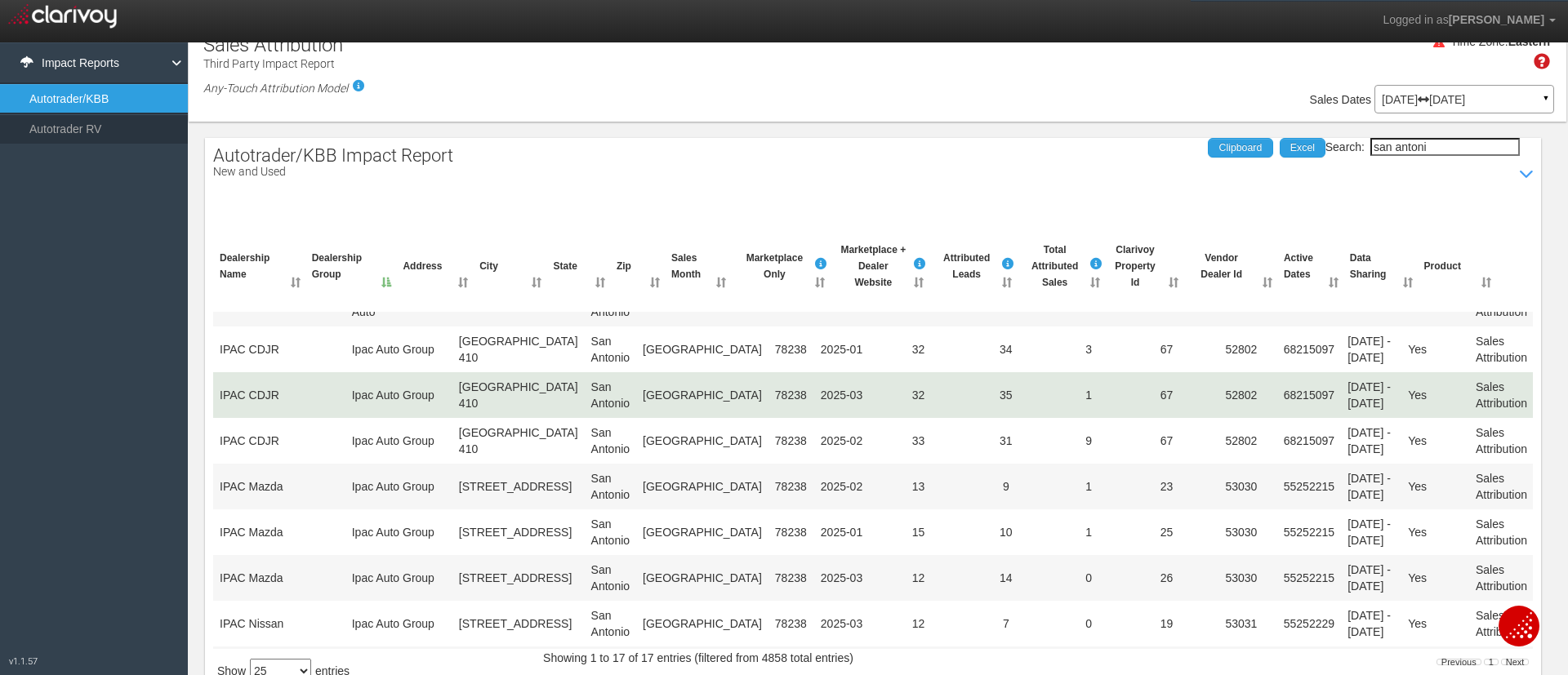 click on "52802" at bounding box center [1241, 395] 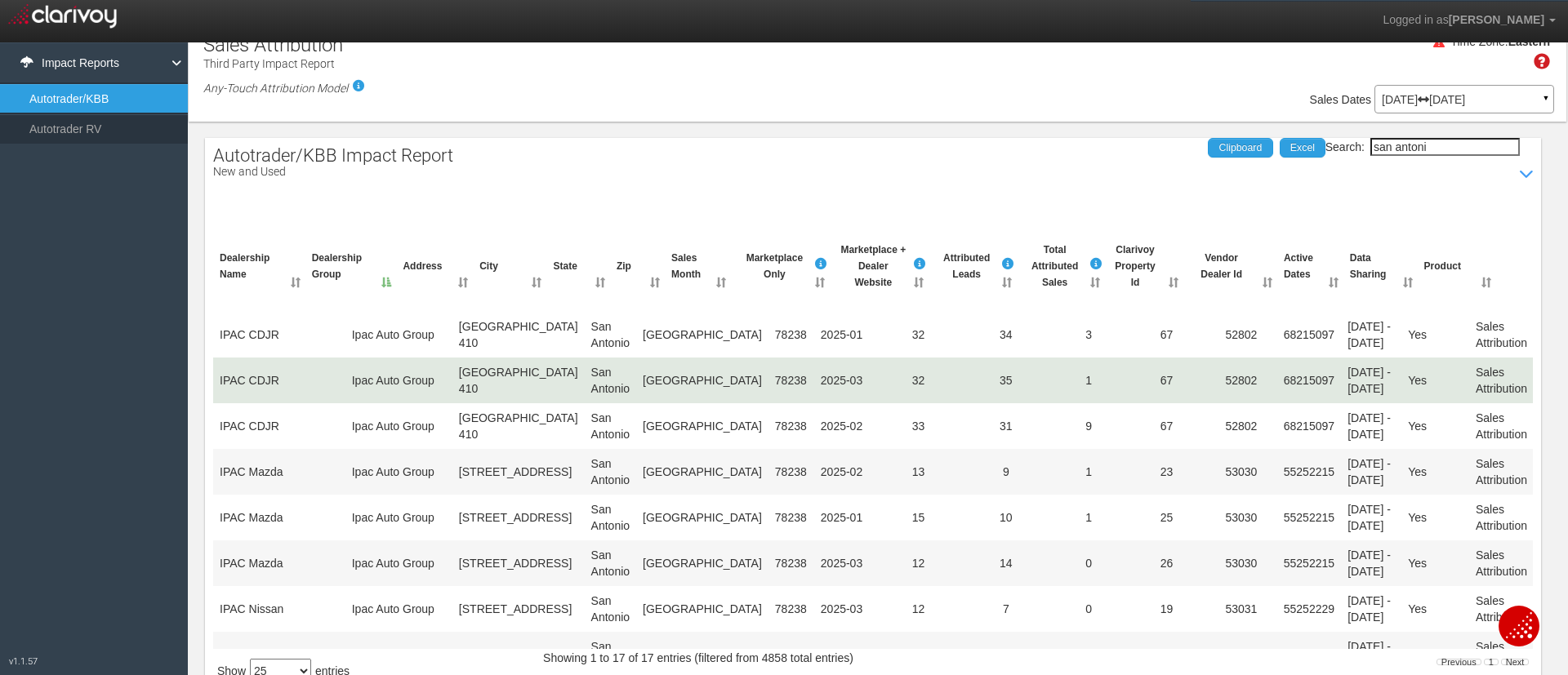 scroll, scrollTop: 0, scrollLeft: 0, axis: both 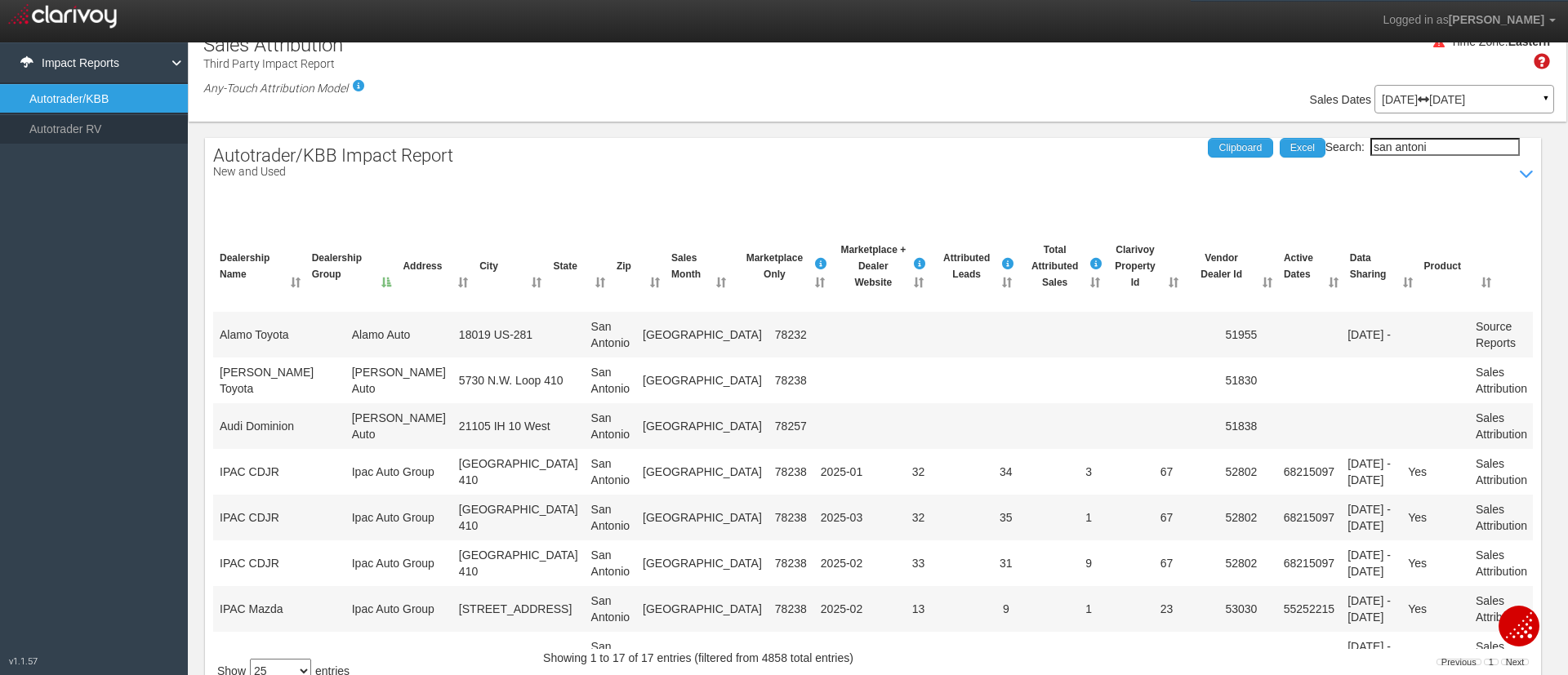 click on "Sale  Property
Loading
Go
Model 			 				  Multi-Touch ♦ Any 			 			 				 				 				 				 				  Multi-Touch ♦ Any 				 				 				 				 				 				  Multi-Touch - Even 				 				 				 				 				 				  Multi-Touch - Parabolic 				 				 				 				 				 				  Multi-Touch - Binomial 				 				 				 				 				 				  First Touch 				 				 				 				 				 				  Last Touch
Sales
Dates
[DATE]   [DATE]
▼
Comparing to: mm/dd/yyyy - mm/dd/yyyy
Date Range:
Custom [DATE] This Week to" at bounding box center [877, 102] 